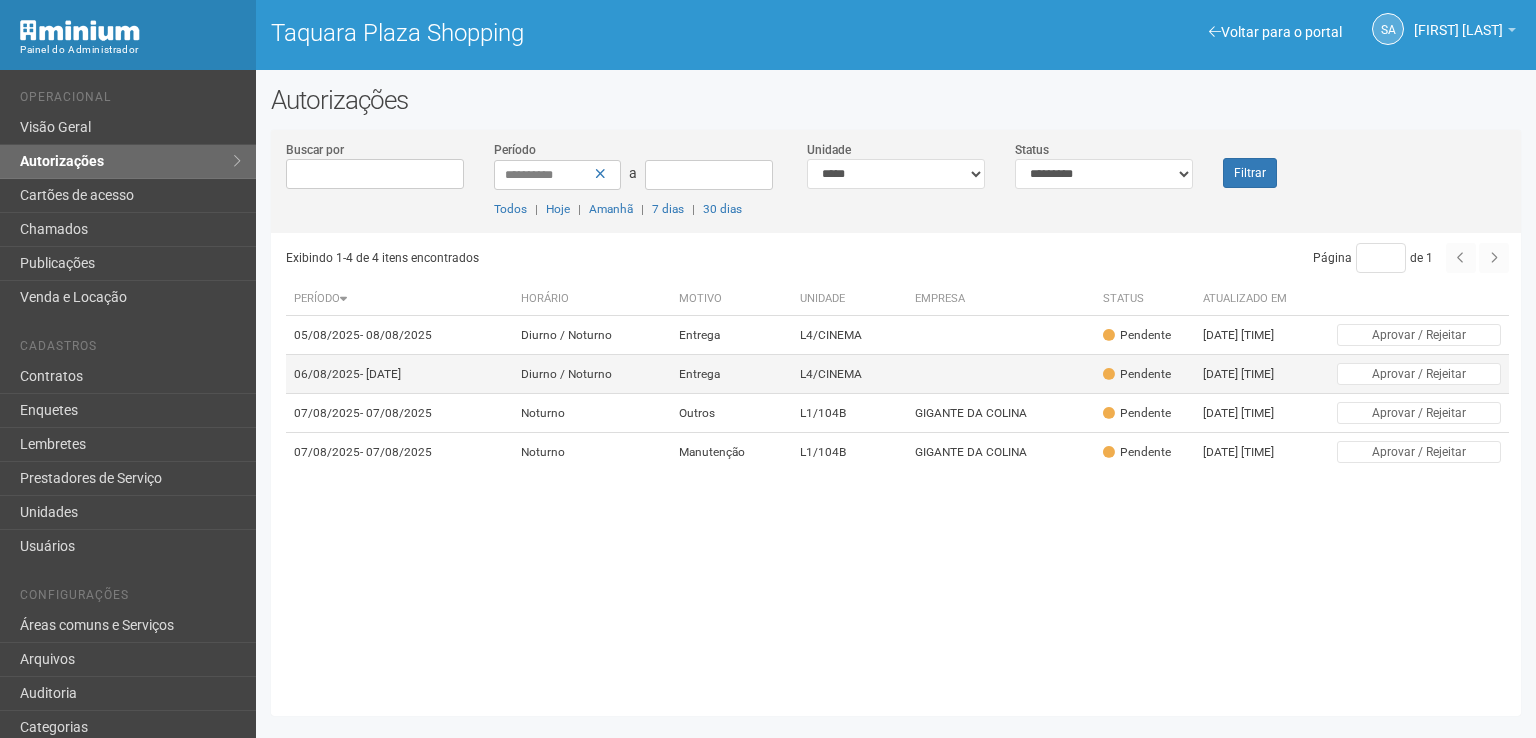 scroll, scrollTop: 0, scrollLeft: 0, axis: both 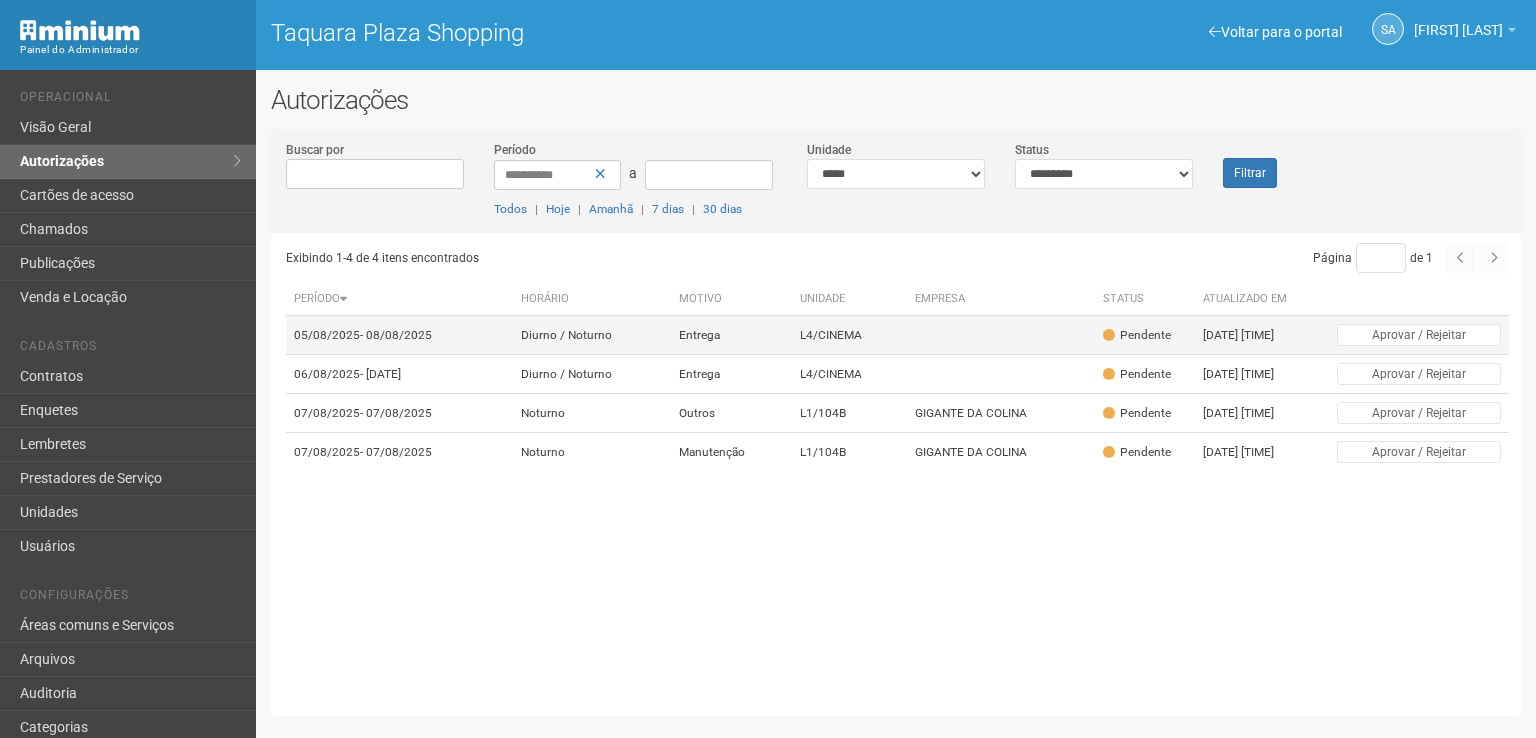 click at bounding box center (1001, 335) 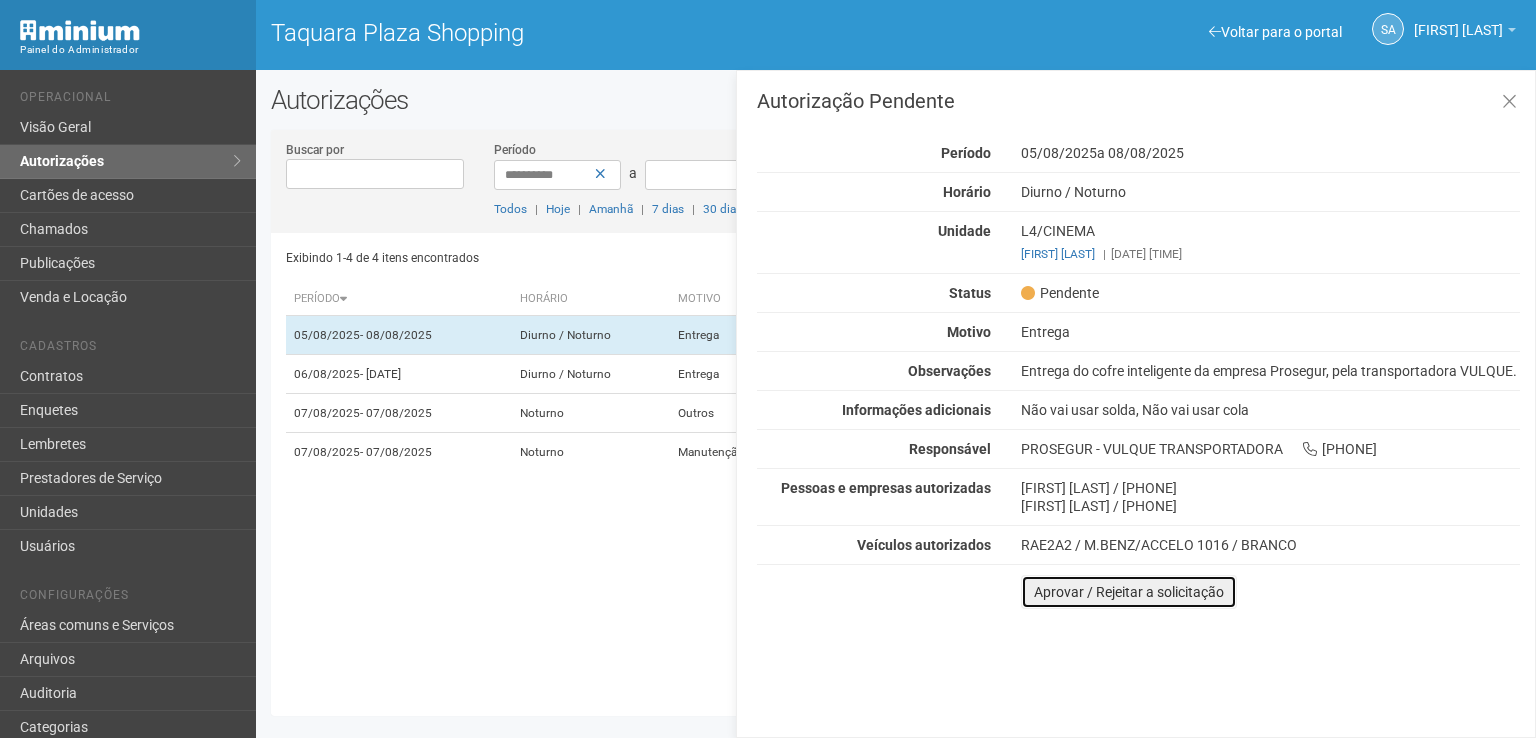 click on "Aprovar / Rejeitar a solicitação" at bounding box center [1129, 592] 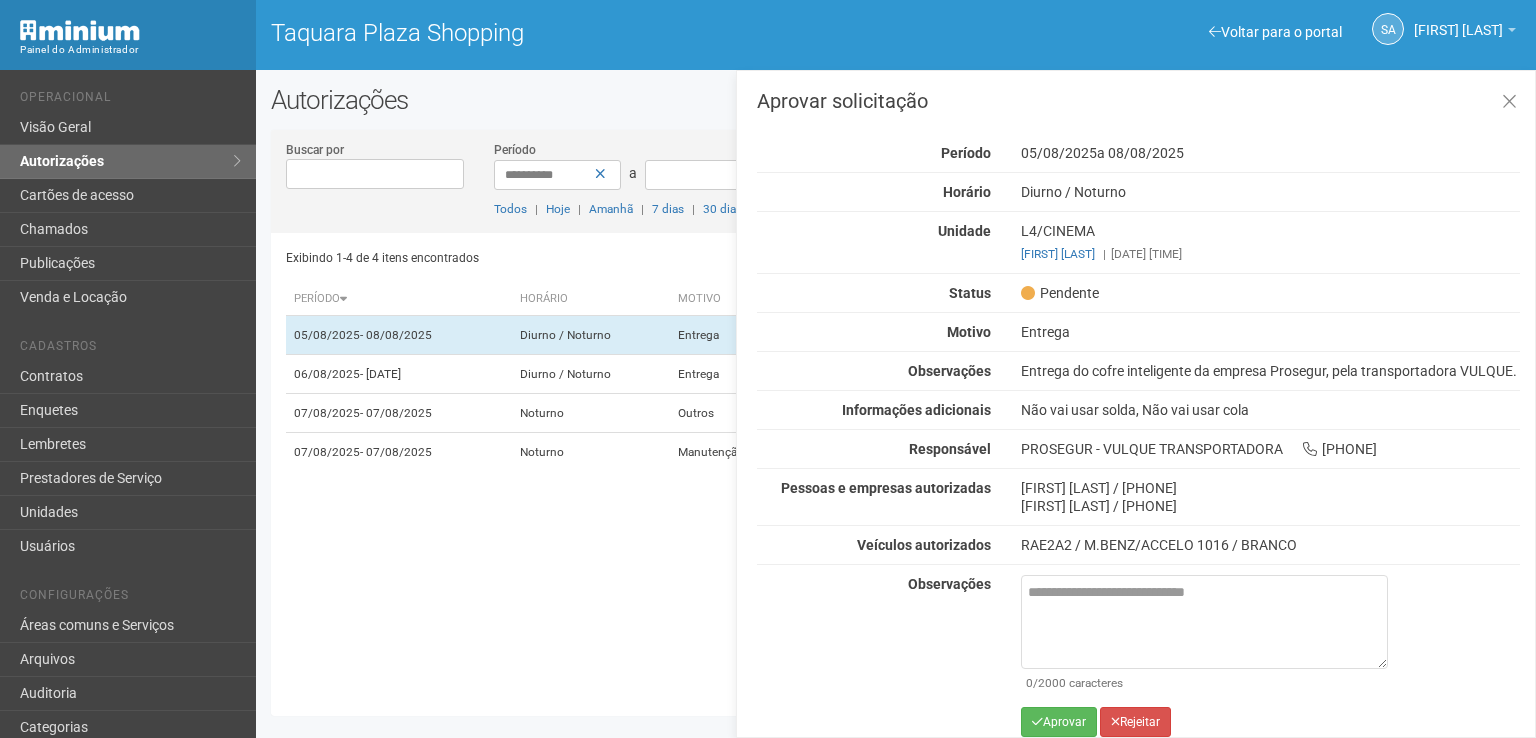 scroll, scrollTop: 12, scrollLeft: 0, axis: vertical 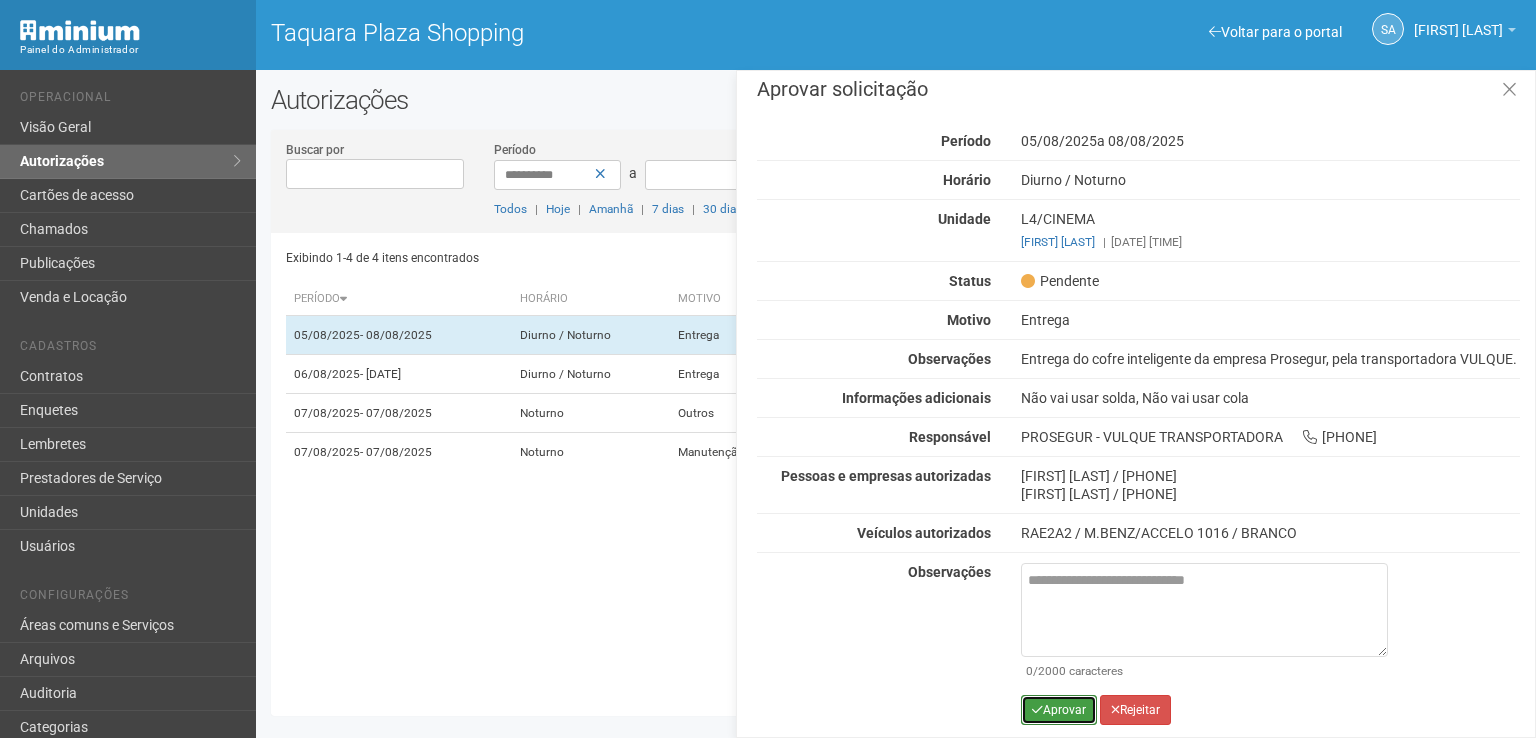 click on "Aprovar" at bounding box center [1059, 710] 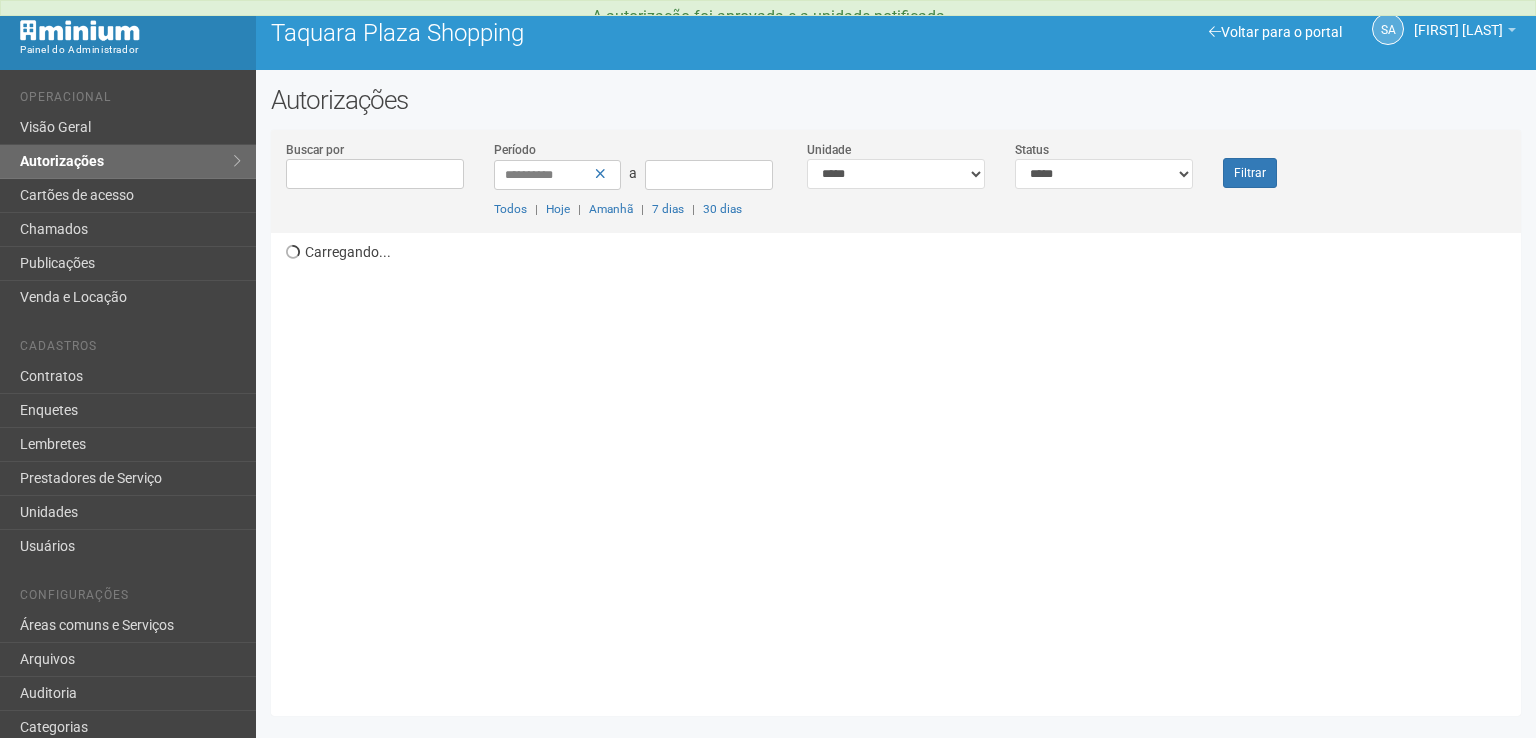 scroll, scrollTop: 0, scrollLeft: 0, axis: both 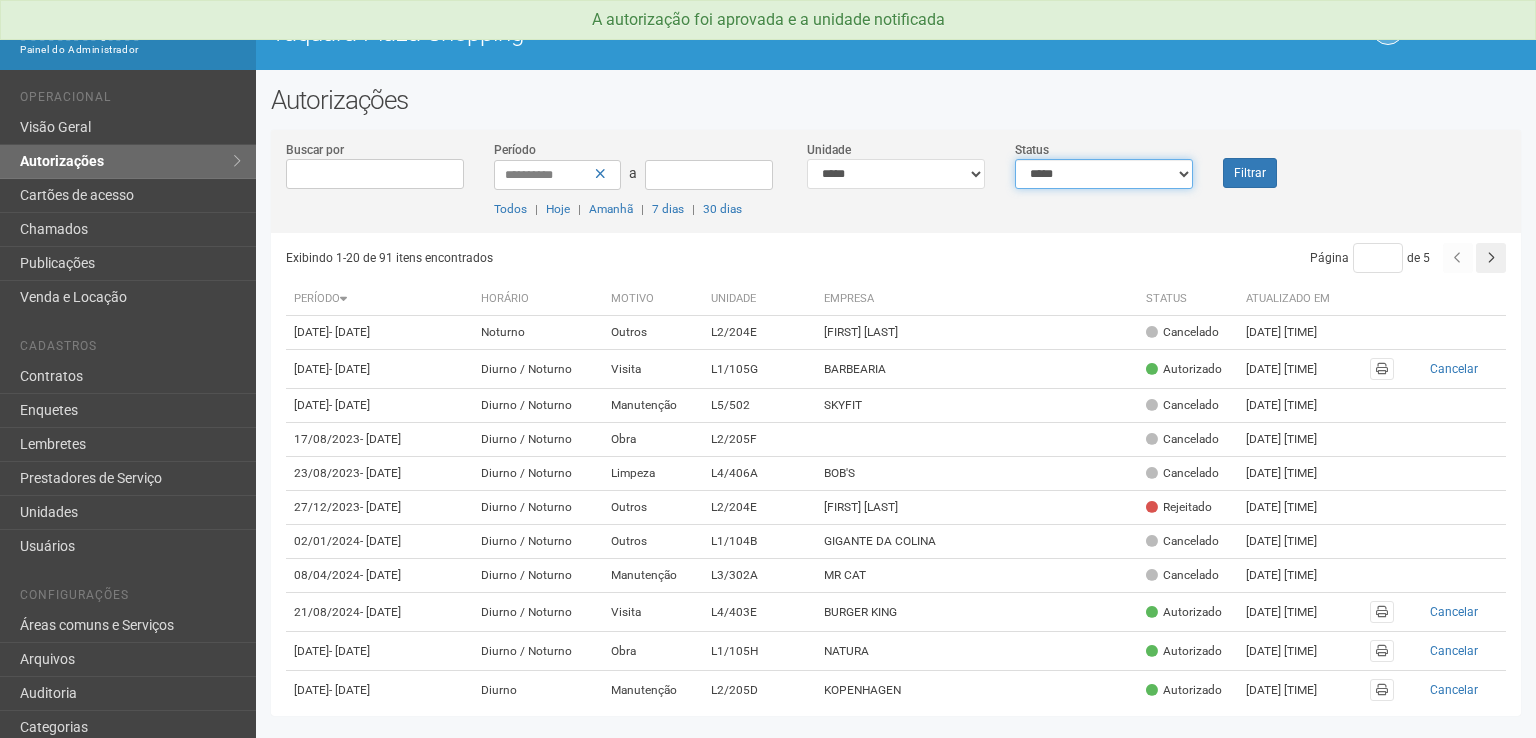 click on "**********" at bounding box center (1104, 174) 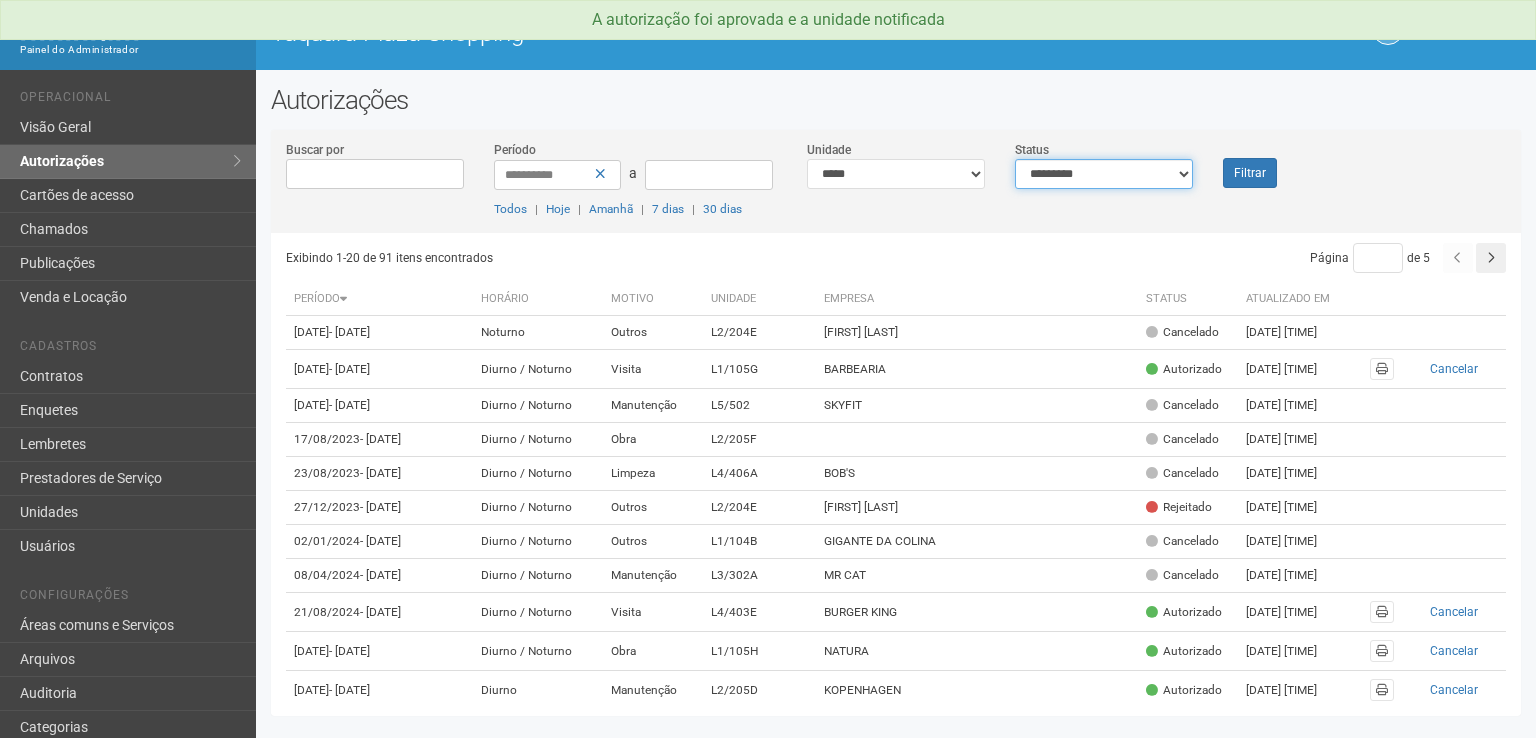 click on "**********" at bounding box center [1104, 174] 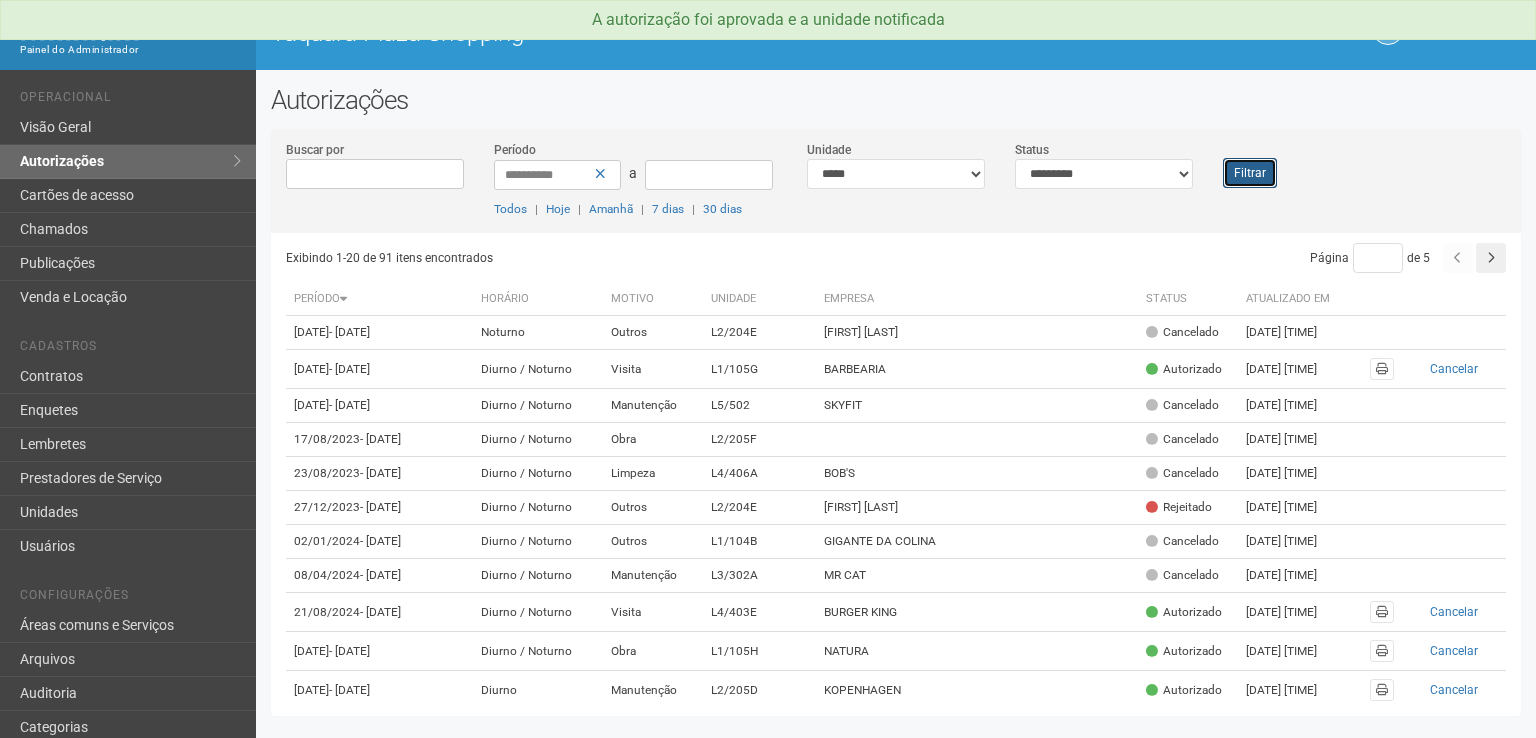 click on "Filtrar" at bounding box center [1250, 173] 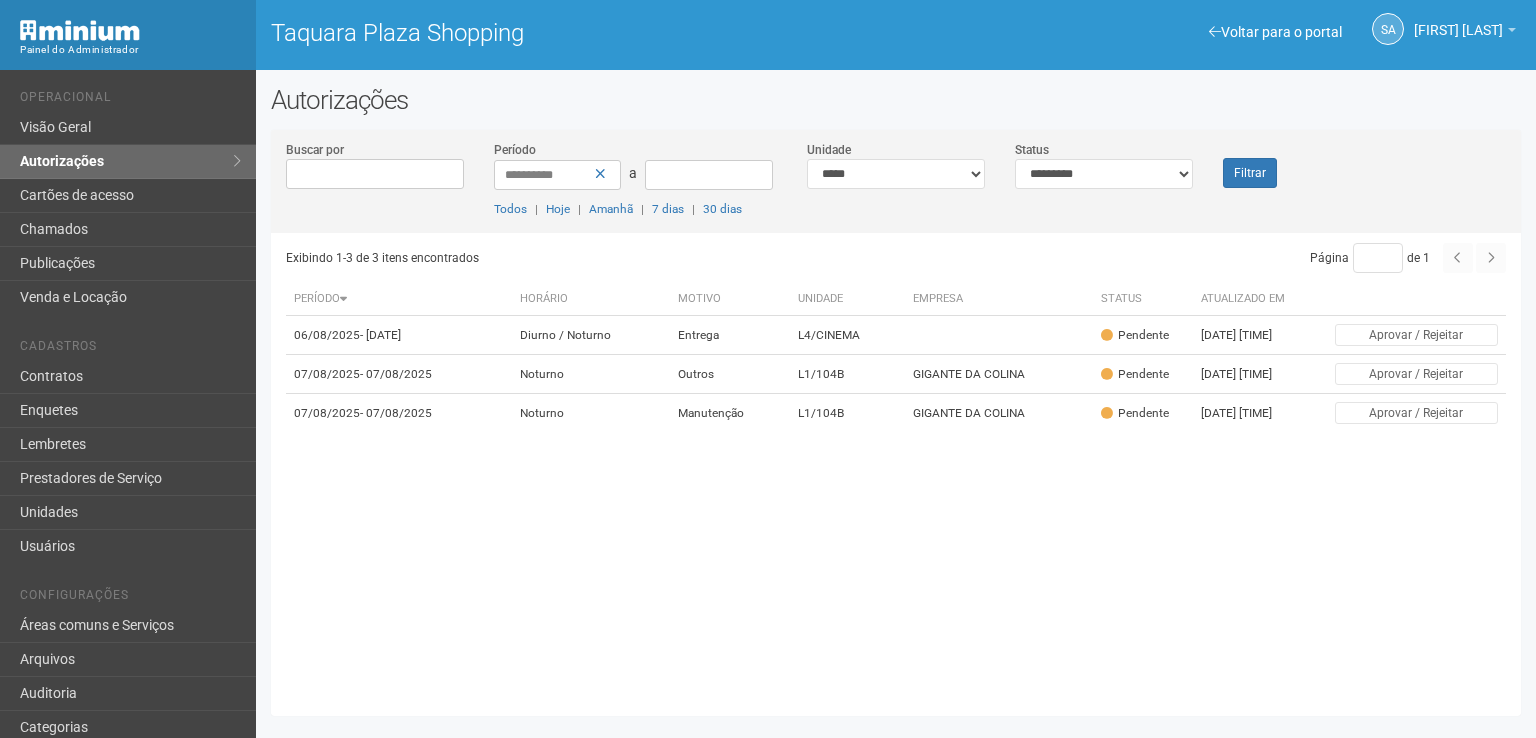 scroll, scrollTop: 0, scrollLeft: 0, axis: both 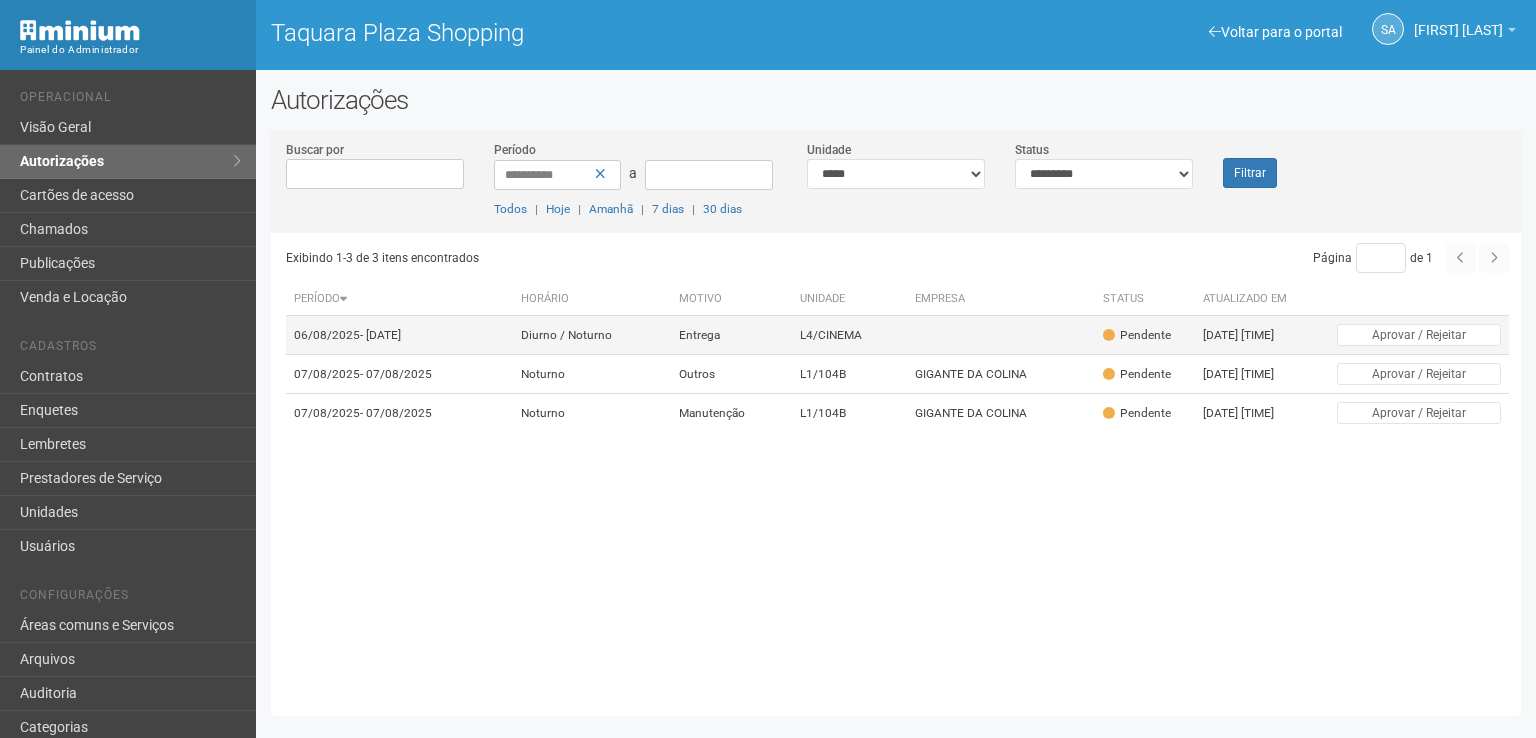 click on "L4/CINEMA" at bounding box center (849, 335) 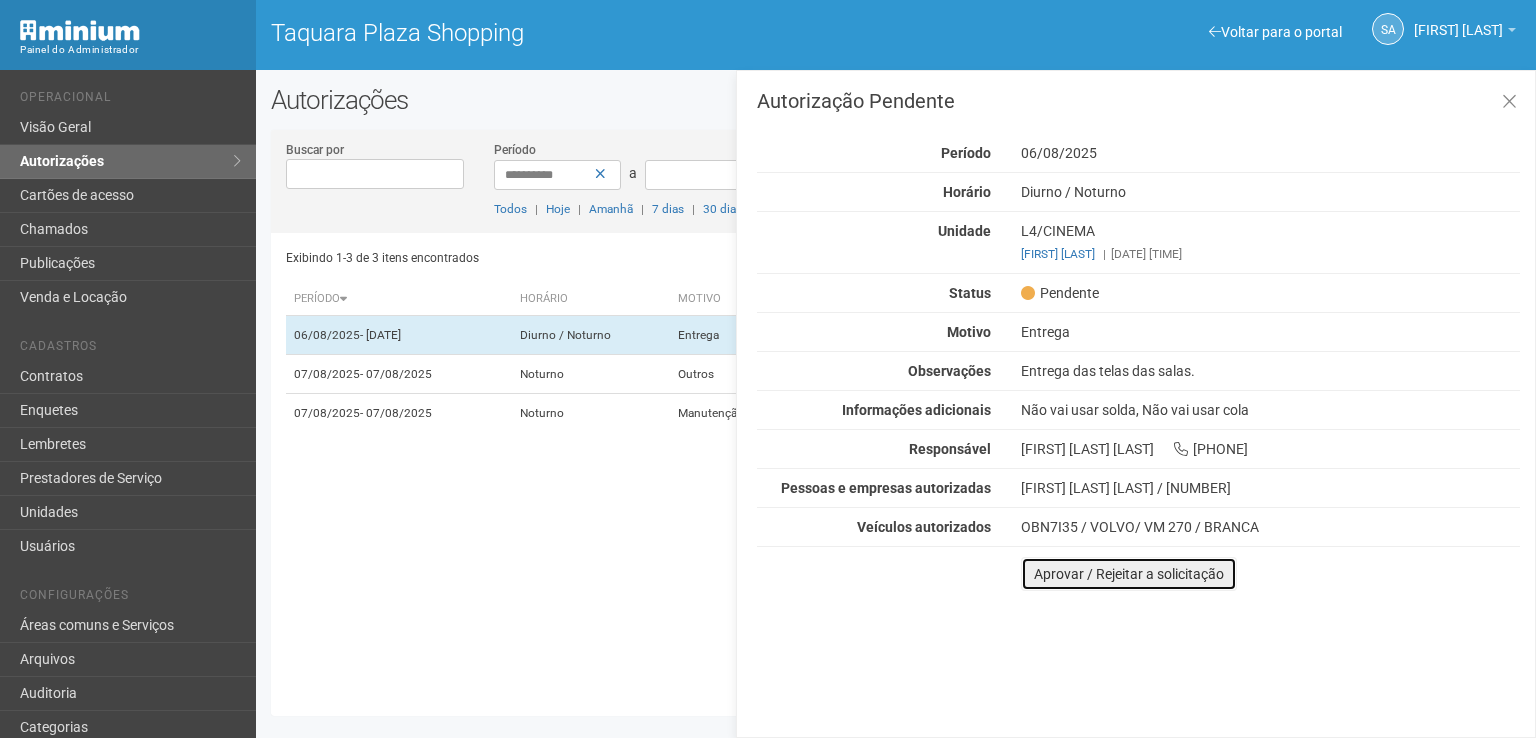 click on "Aprovar / Rejeitar a solicitação" at bounding box center [1129, 574] 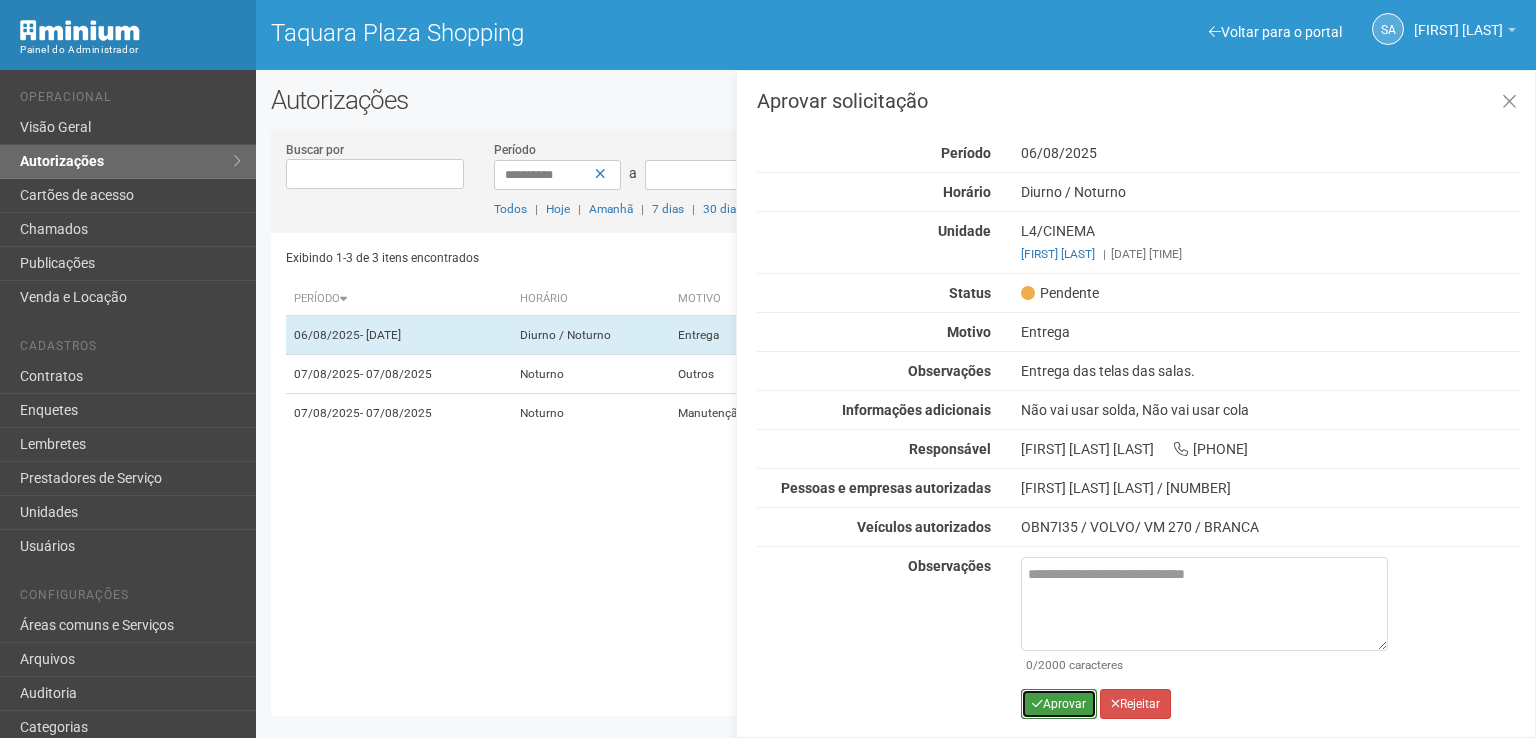 click on "Aprovar" at bounding box center [1059, 704] 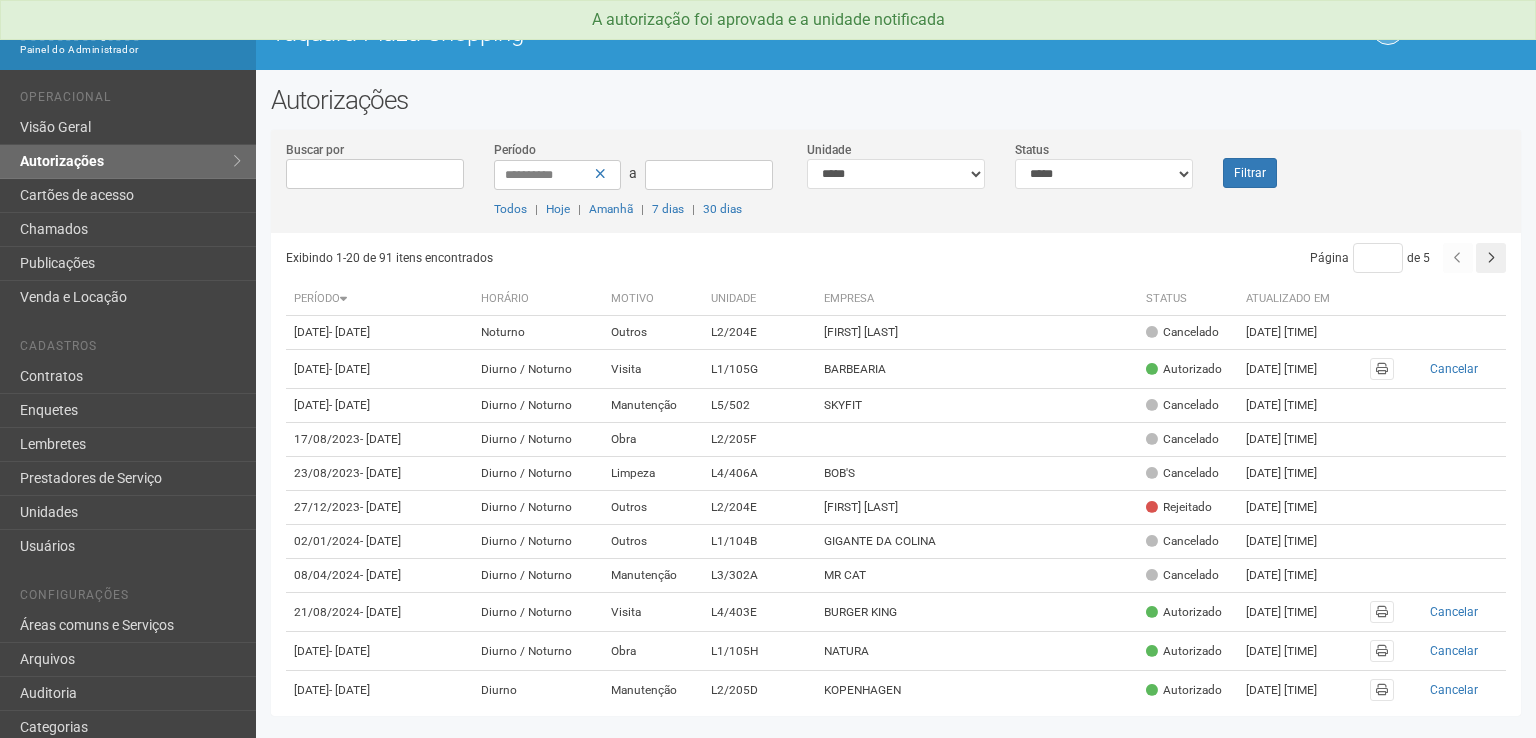 scroll, scrollTop: 0, scrollLeft: 0, axis: both 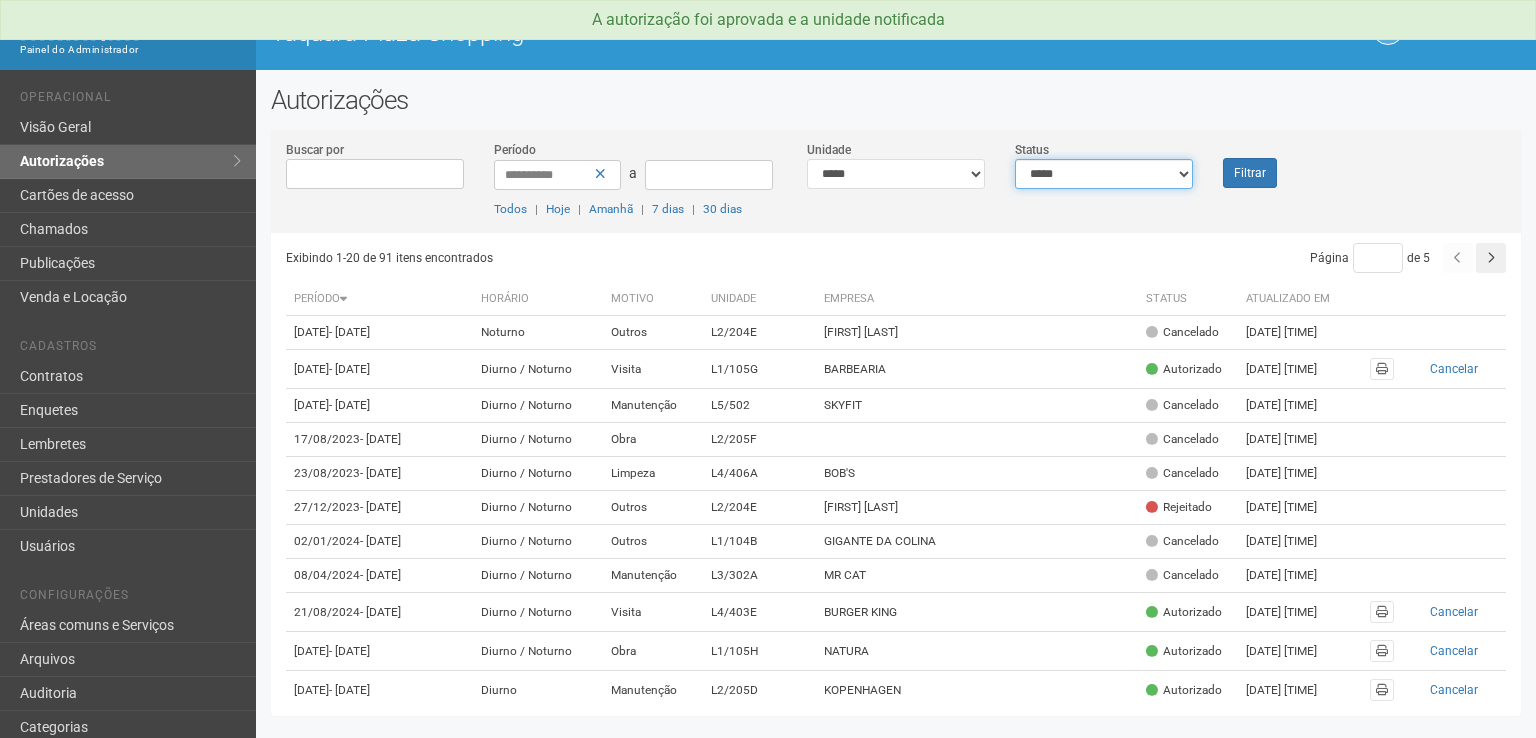 click on "**********" at bounding box center [1104, 174] 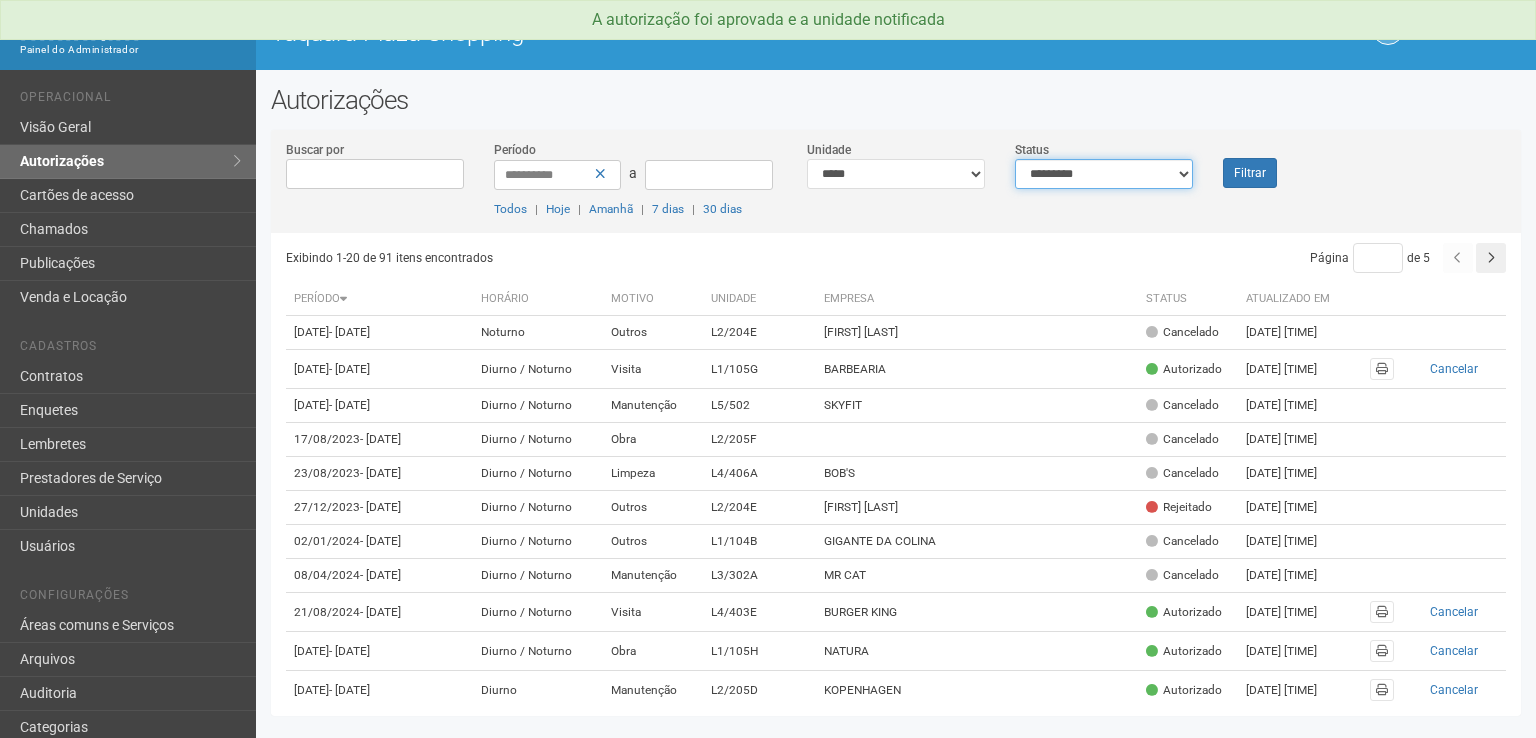 click on "**********" at bounding box center (1104, 174) 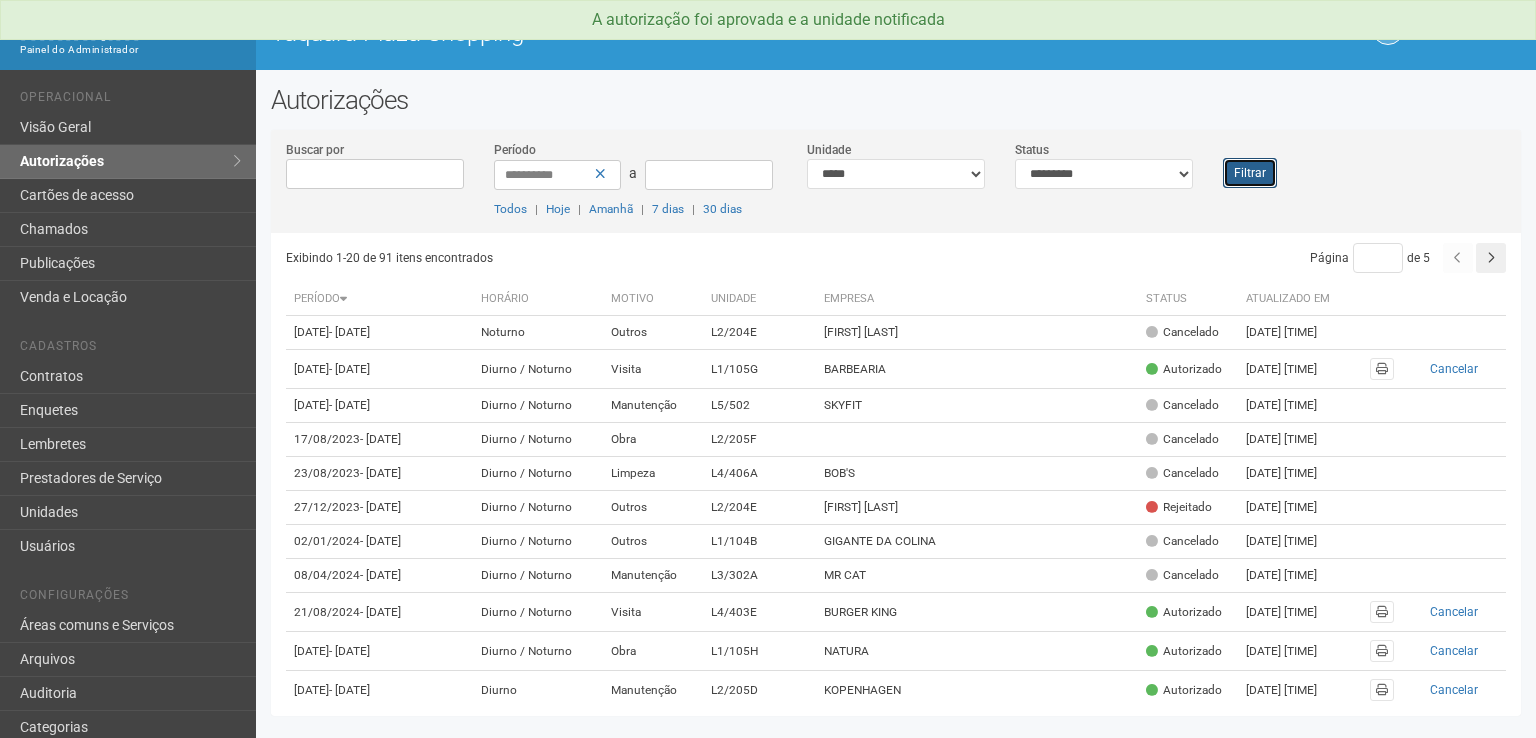 click on "Filtrar" at bounding box center [1250, 173] 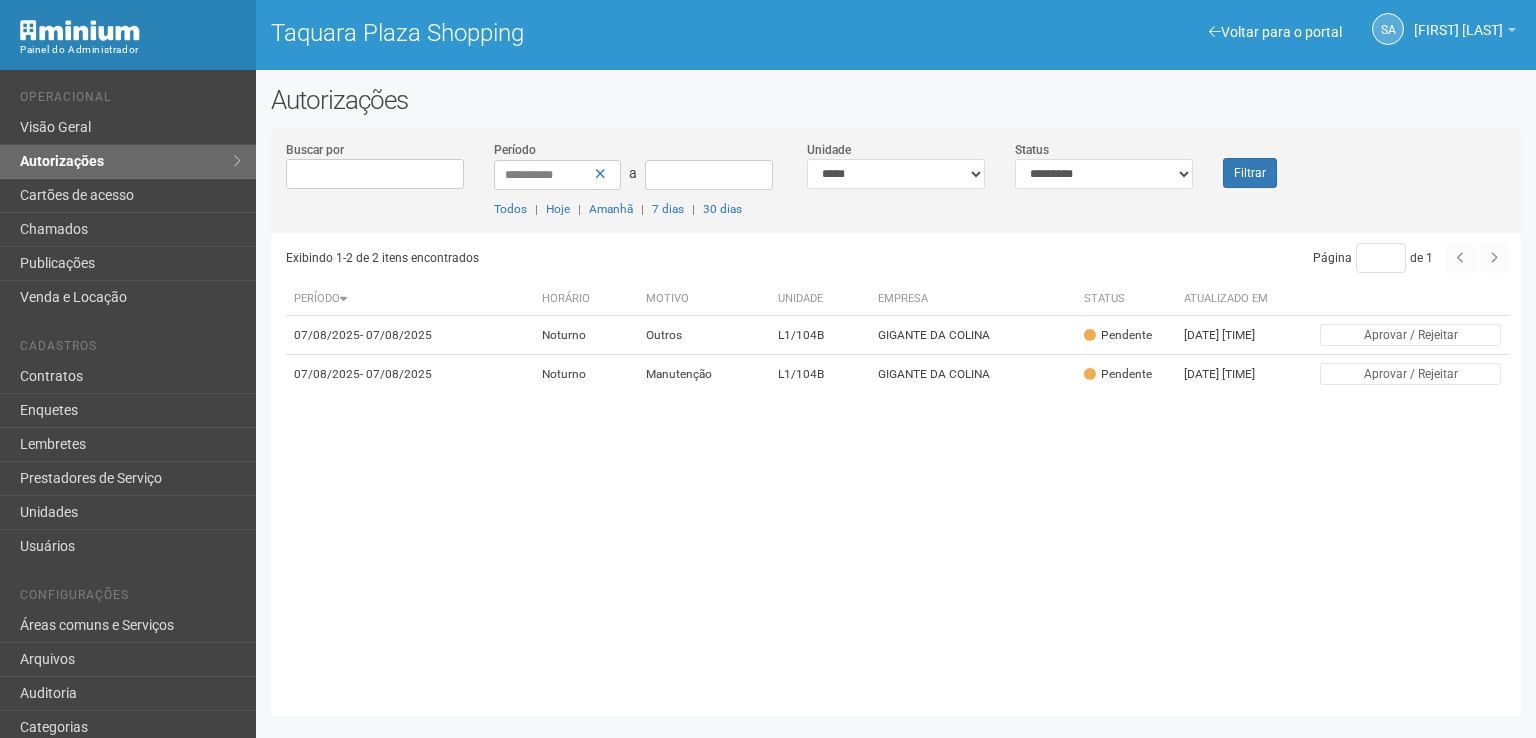 scroll, scrollTop: 0, scrollLeft: 0, axis: both 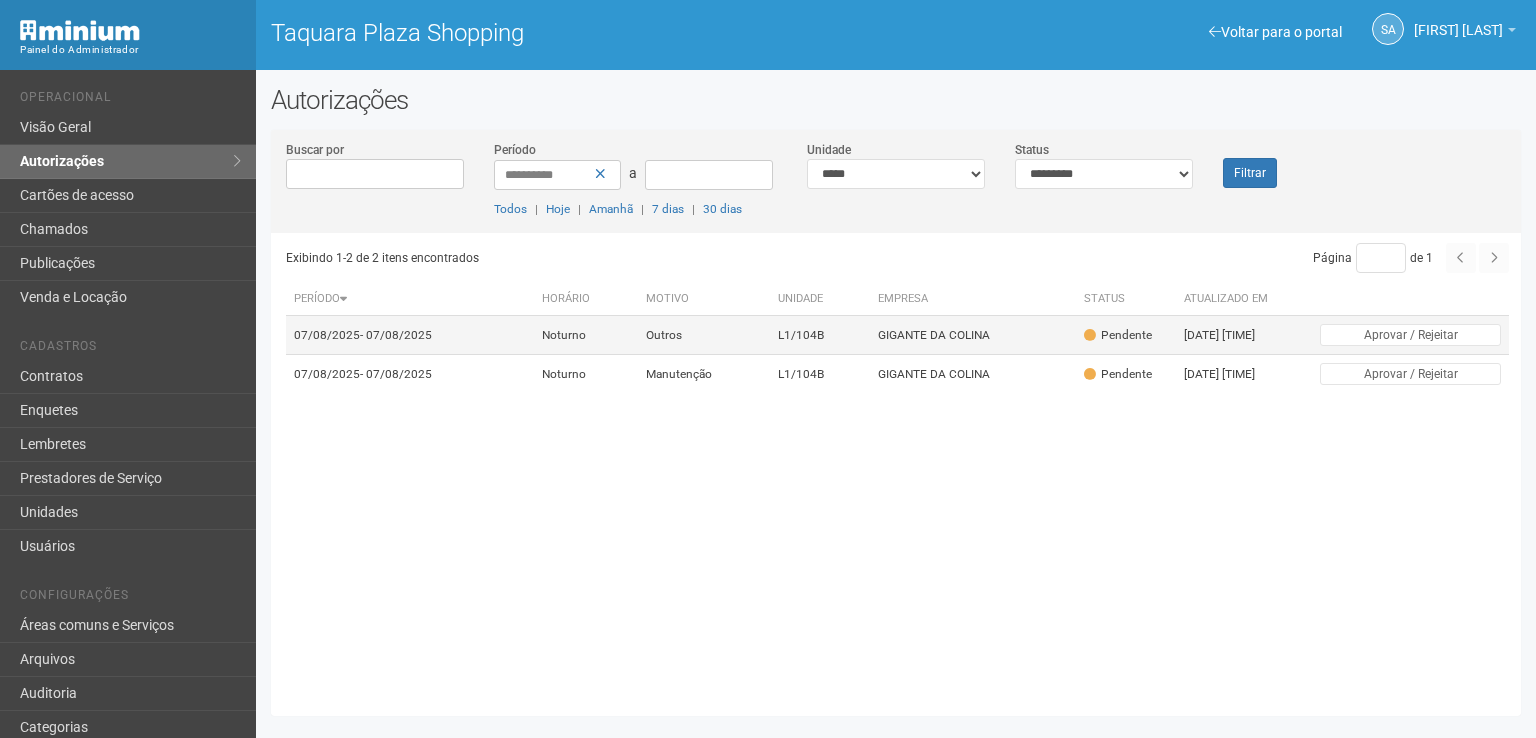 click on "GIGANTE DA COLINA" at bounding box center (973, 335) 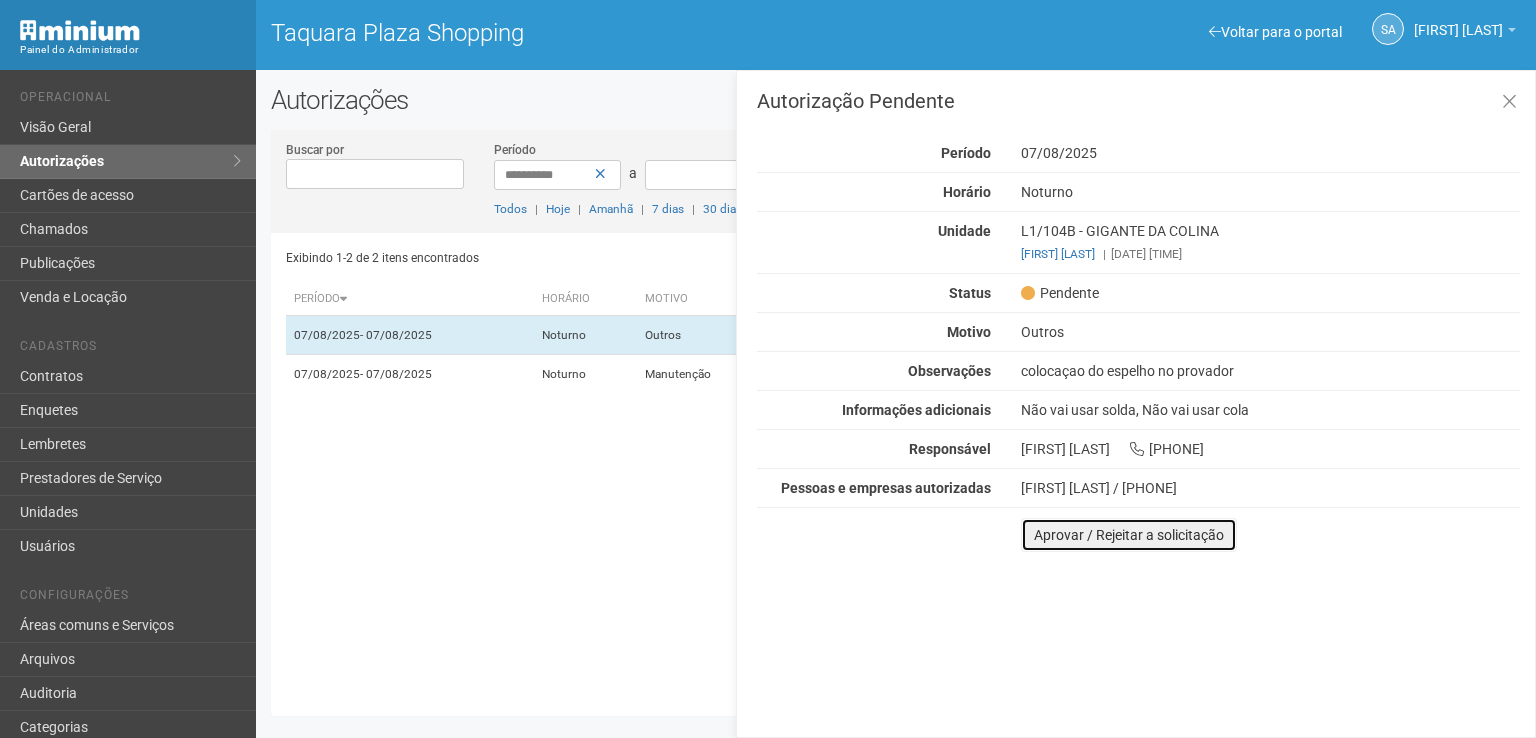 click on "Aprovar / Rejeitar a solicitação" at bounding box center (1129, 535) 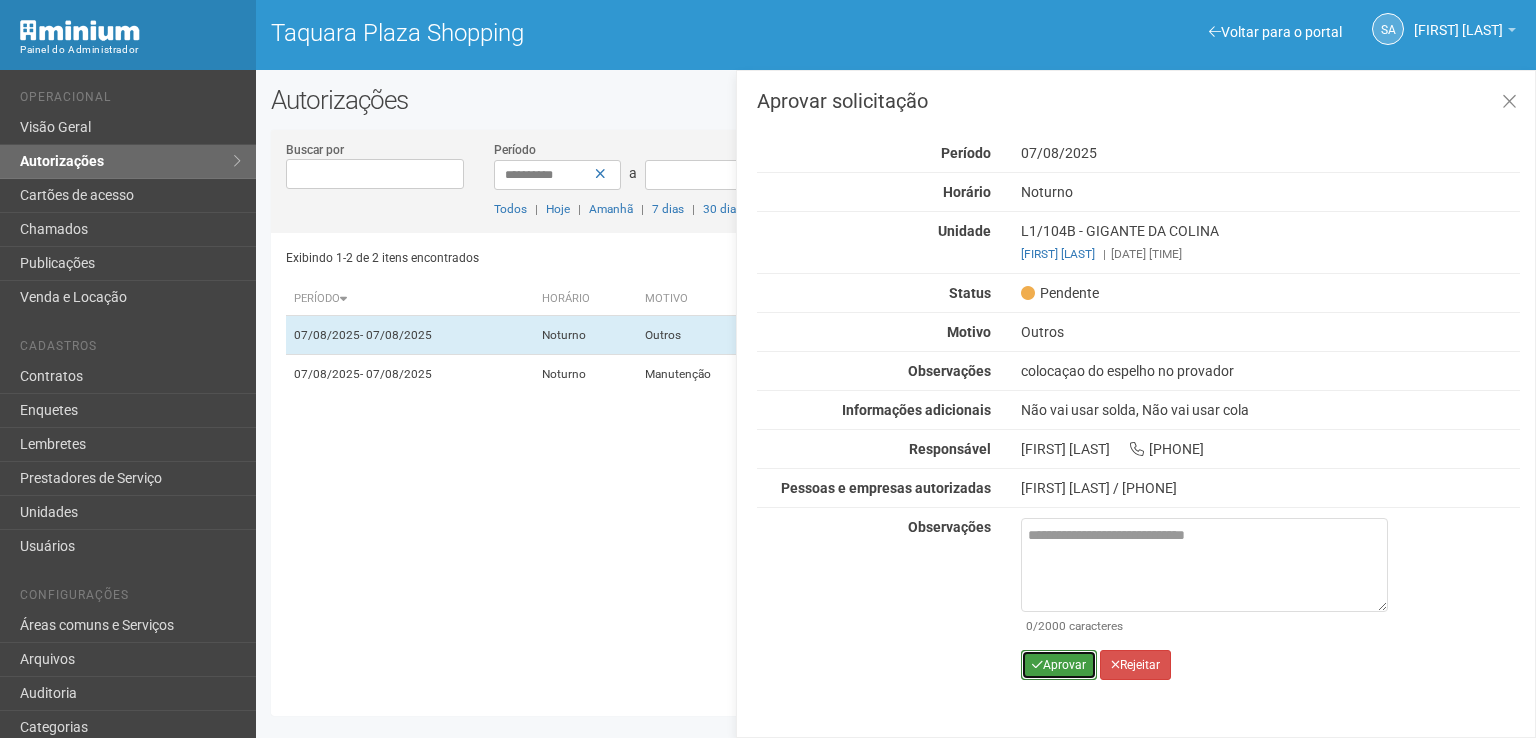 click on "Aprovar" at bounding box center (1059, 665) 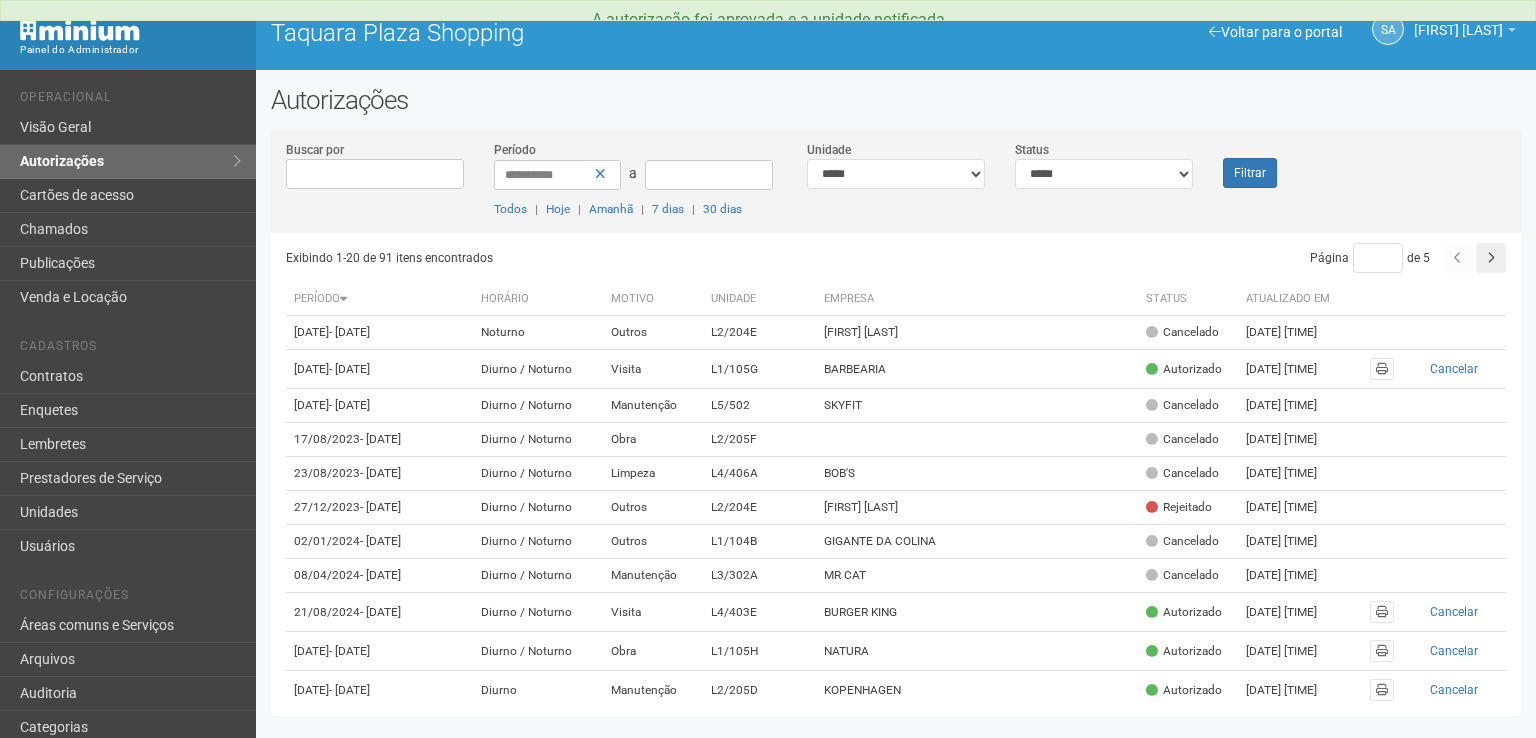 scroll, scrollTop: 0, scrollLeft: 0, axis: both 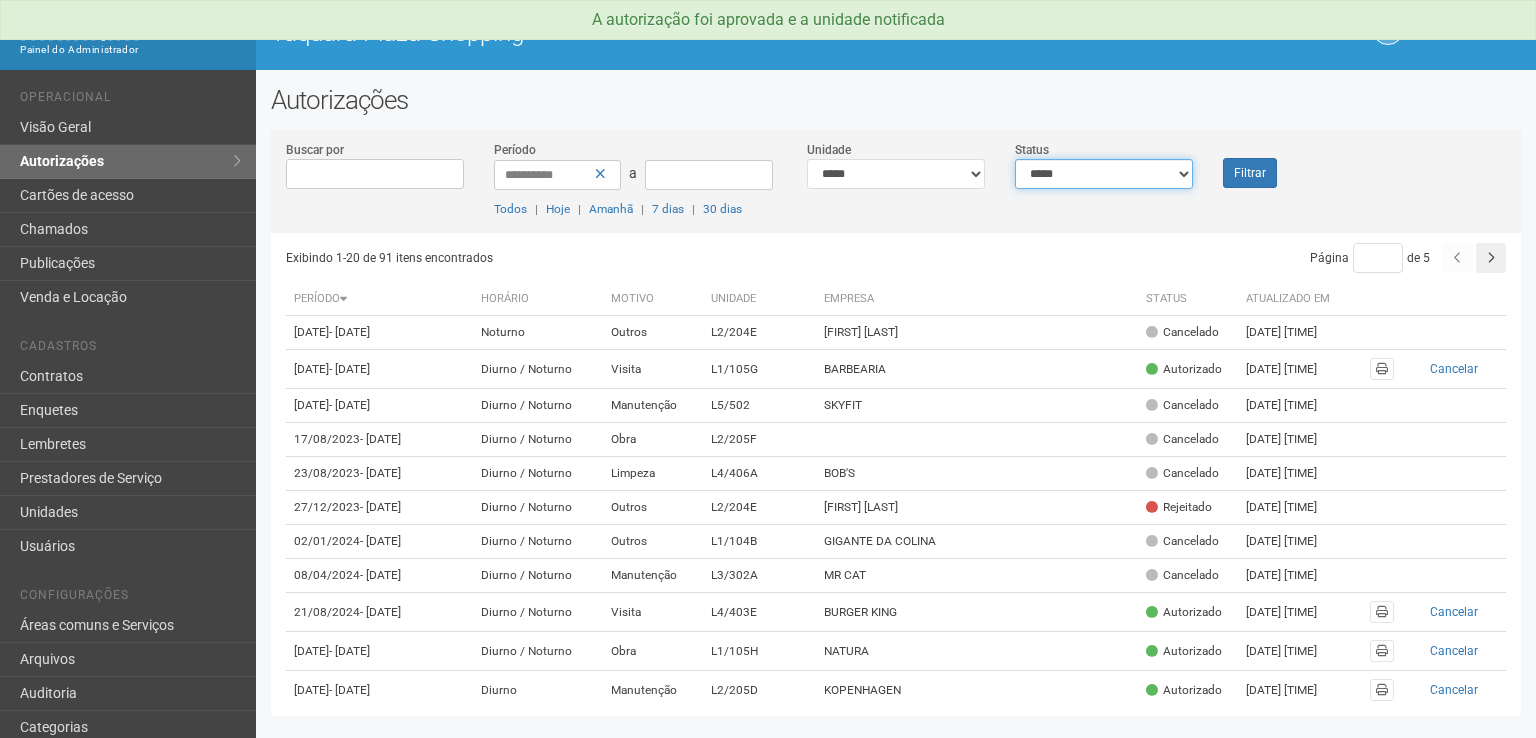 click on "**********" at bounding box center [1104, 174] 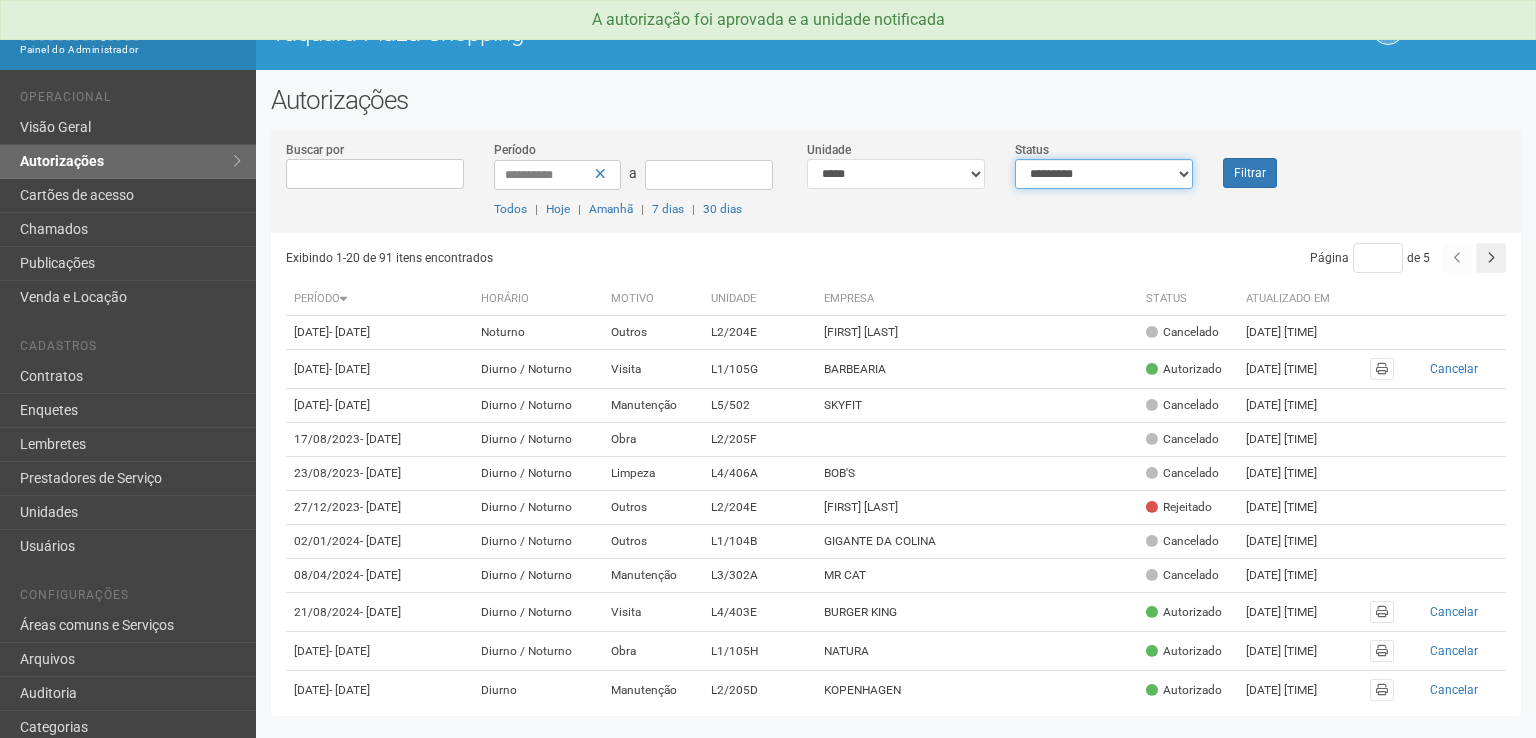 click on "**********" at bounding box center (1104, 174) 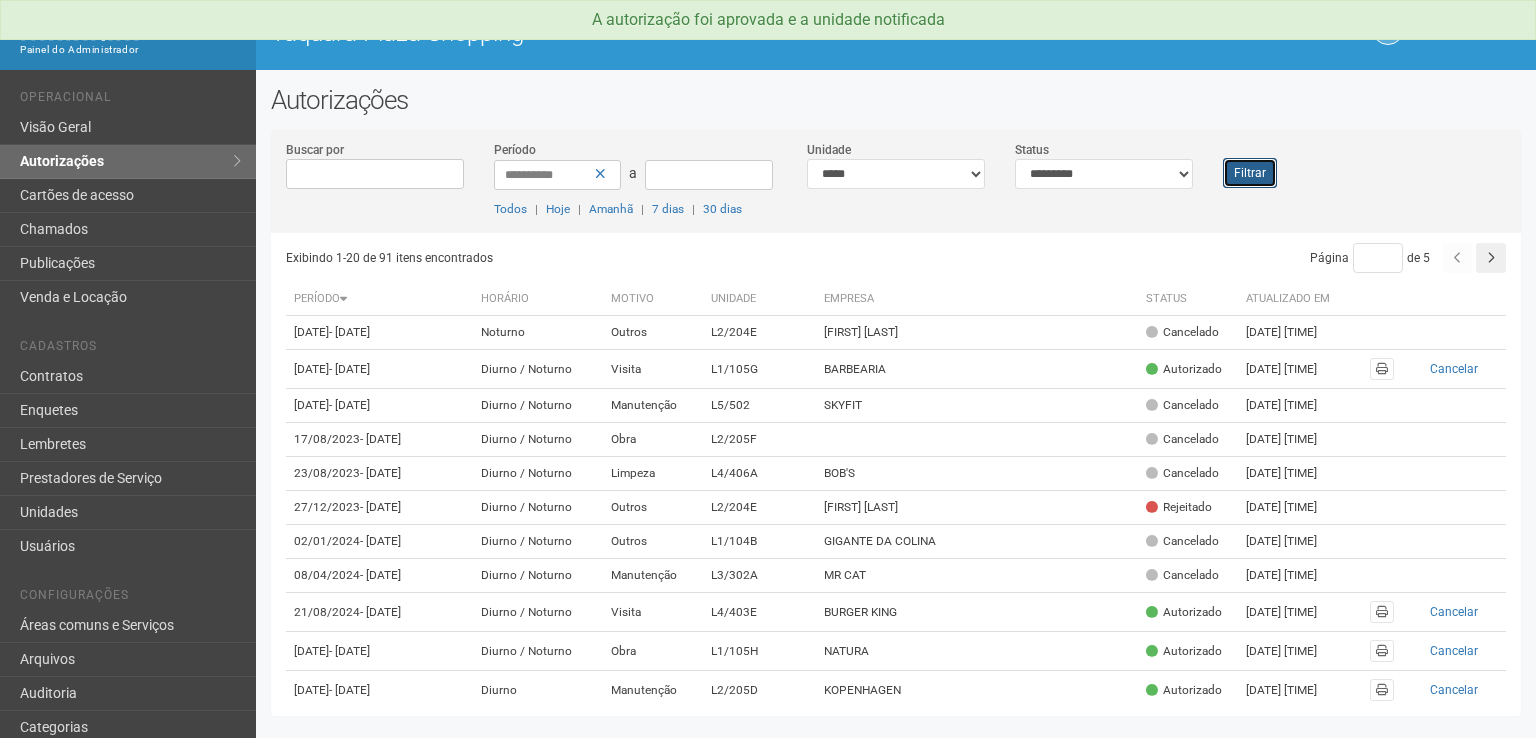 click on "Filtrar" at bounding box center [1250, 173] 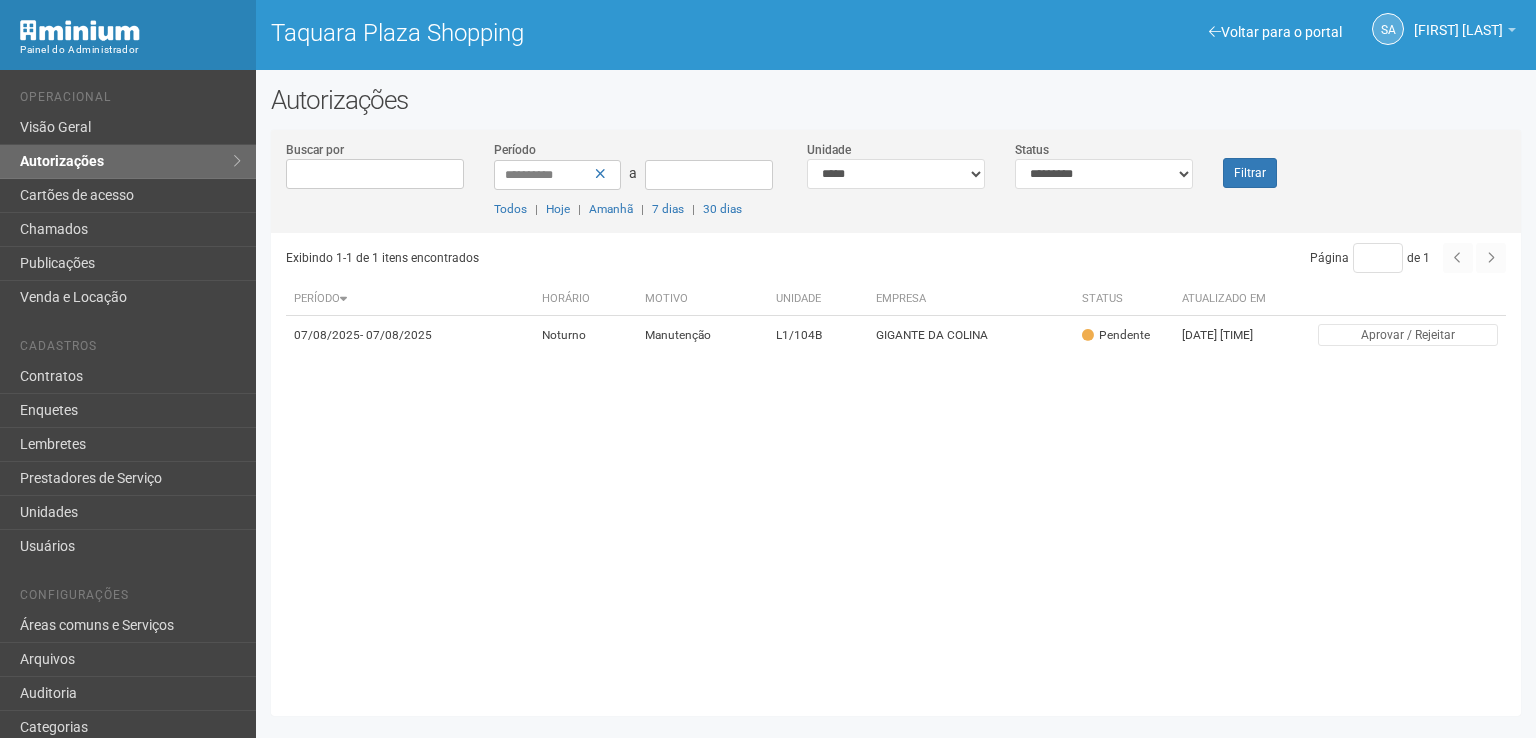 scroll, scrollTop: 0, scrollLeft: 0, axis: both 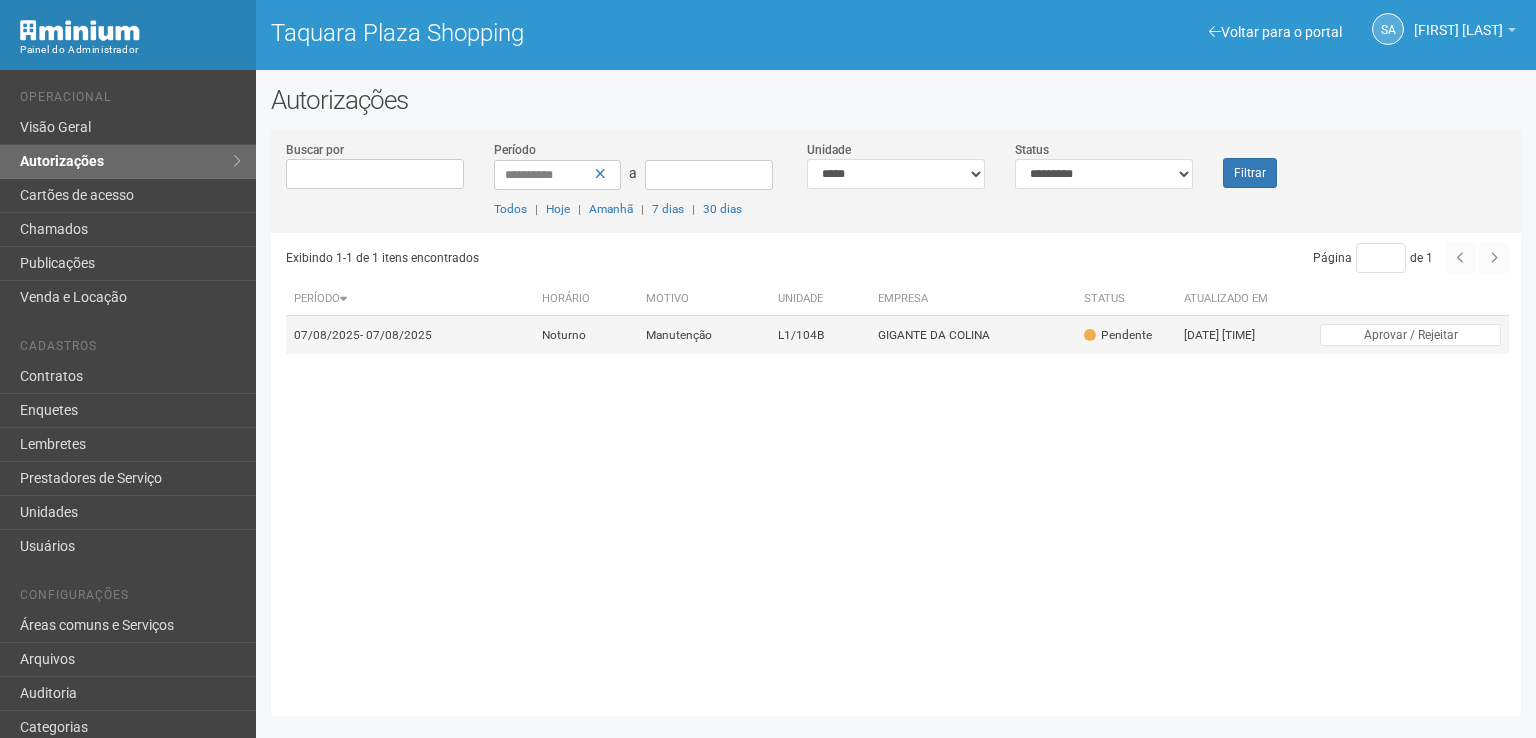 click on "Pendente" at bounding box center (1118, 335) 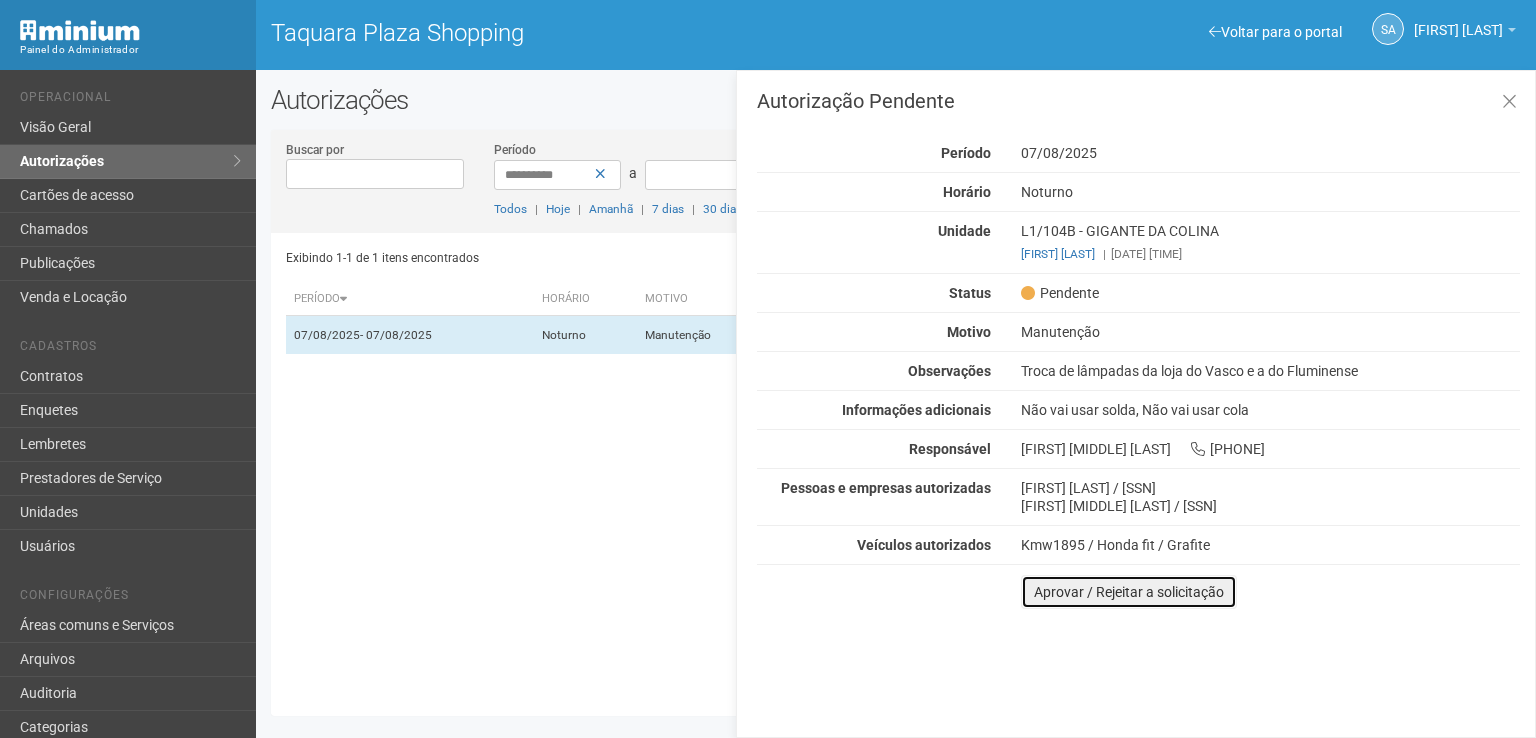 click on "Aprovar / Rejeitar a solicitação" at bounding box center (1129, 592) 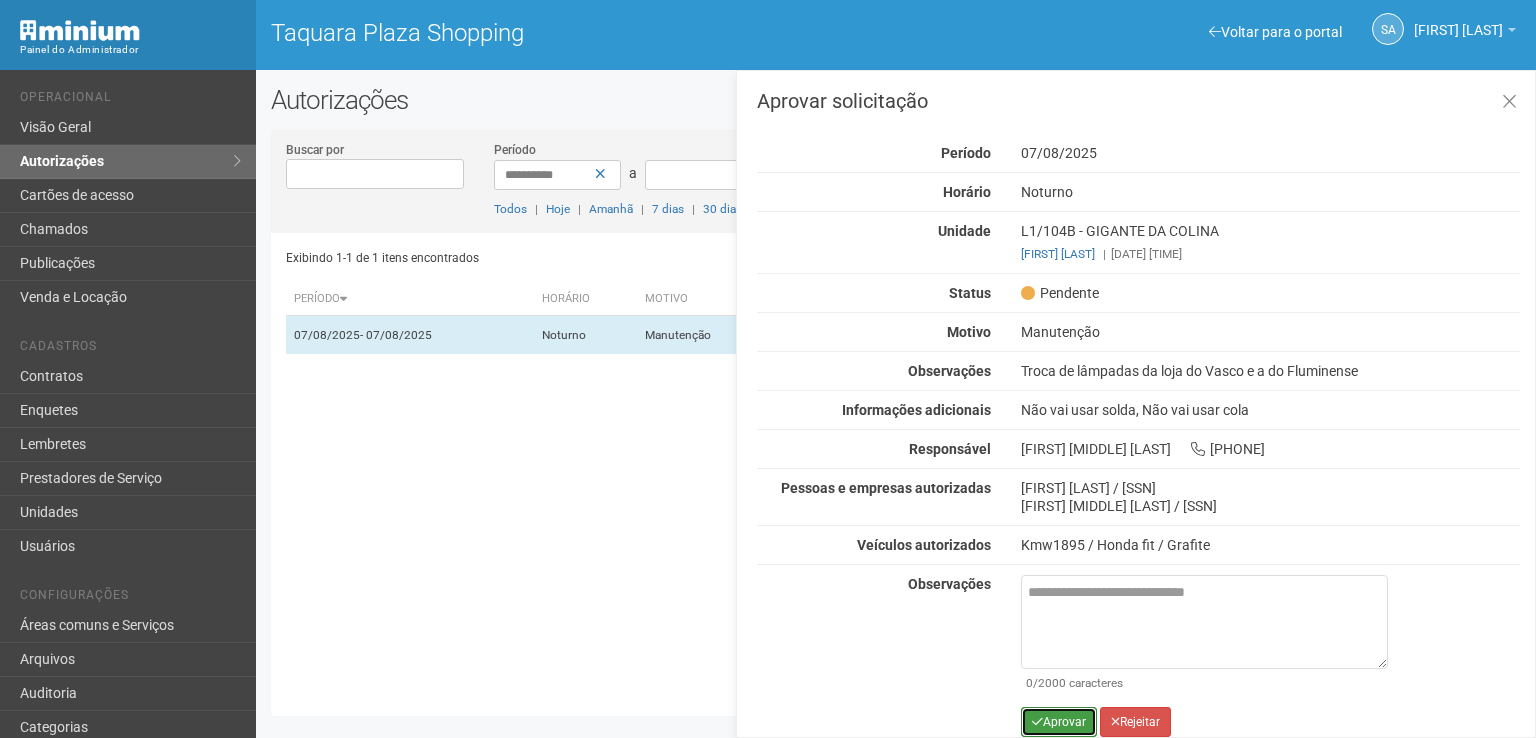 click on "Aprovar" at bounding box center [1059, 722] 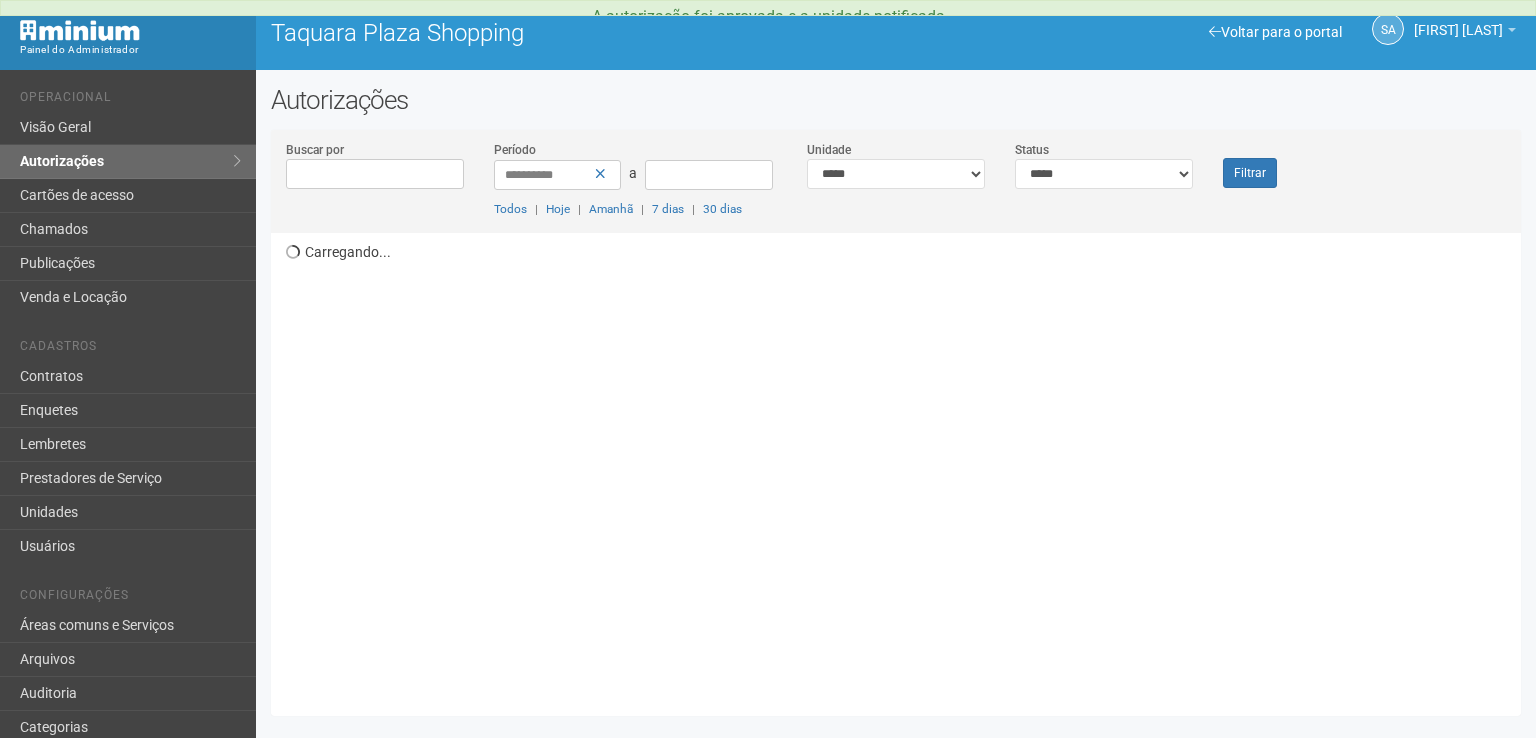 scroll, scrollTop: 0, scrollLeft: 0, axis: both 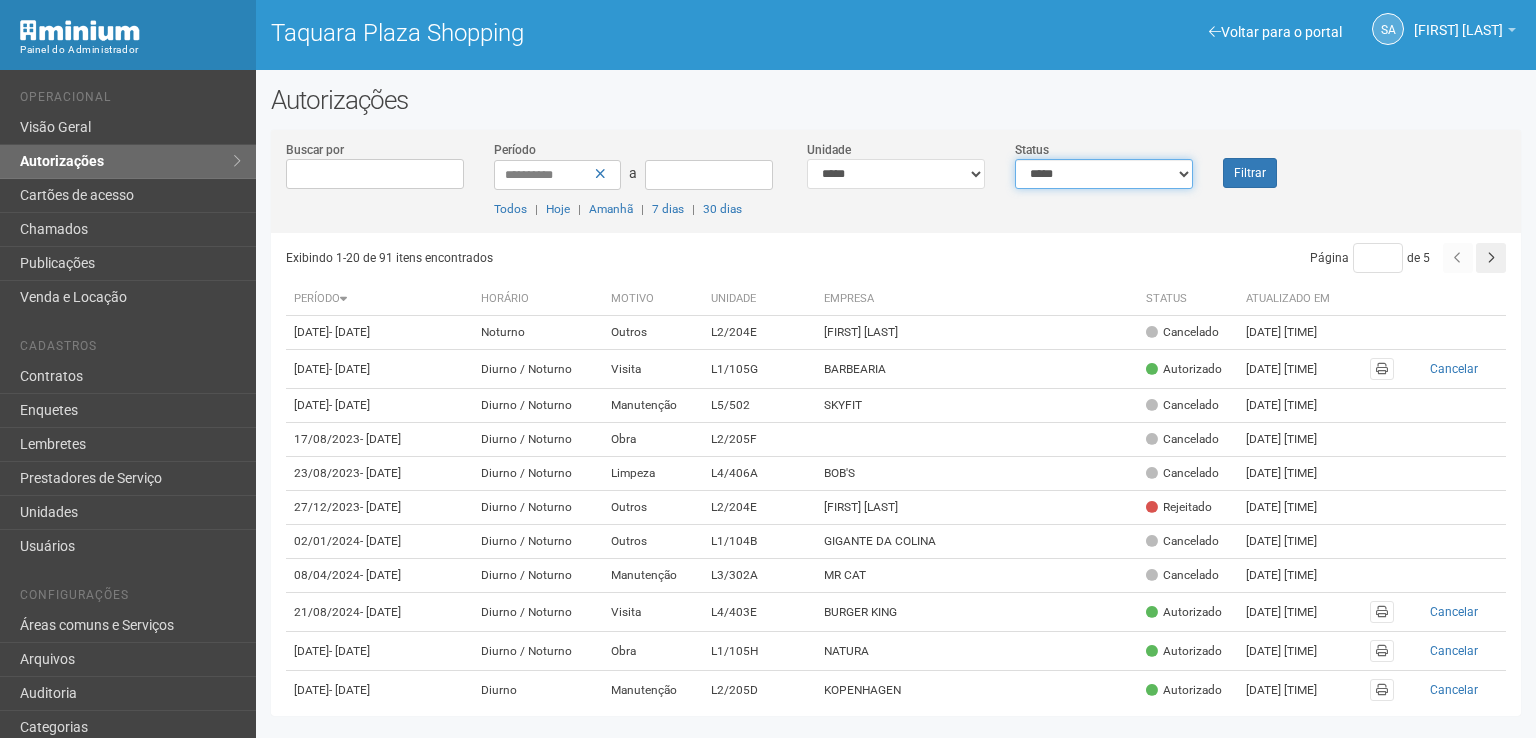 click on "**********" at bounding box center (1104, 174) 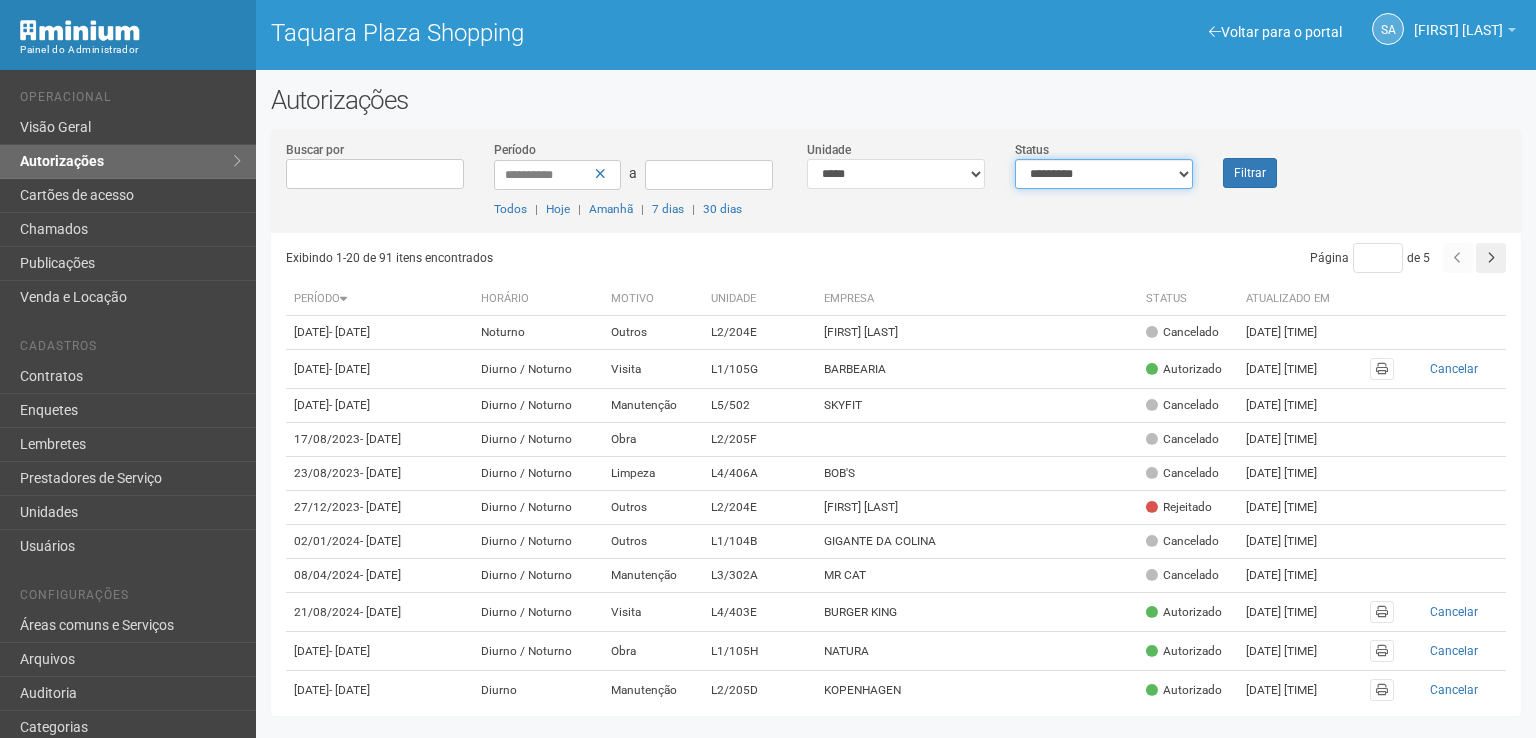 click on "**********" at bounding box center [1104, 174] 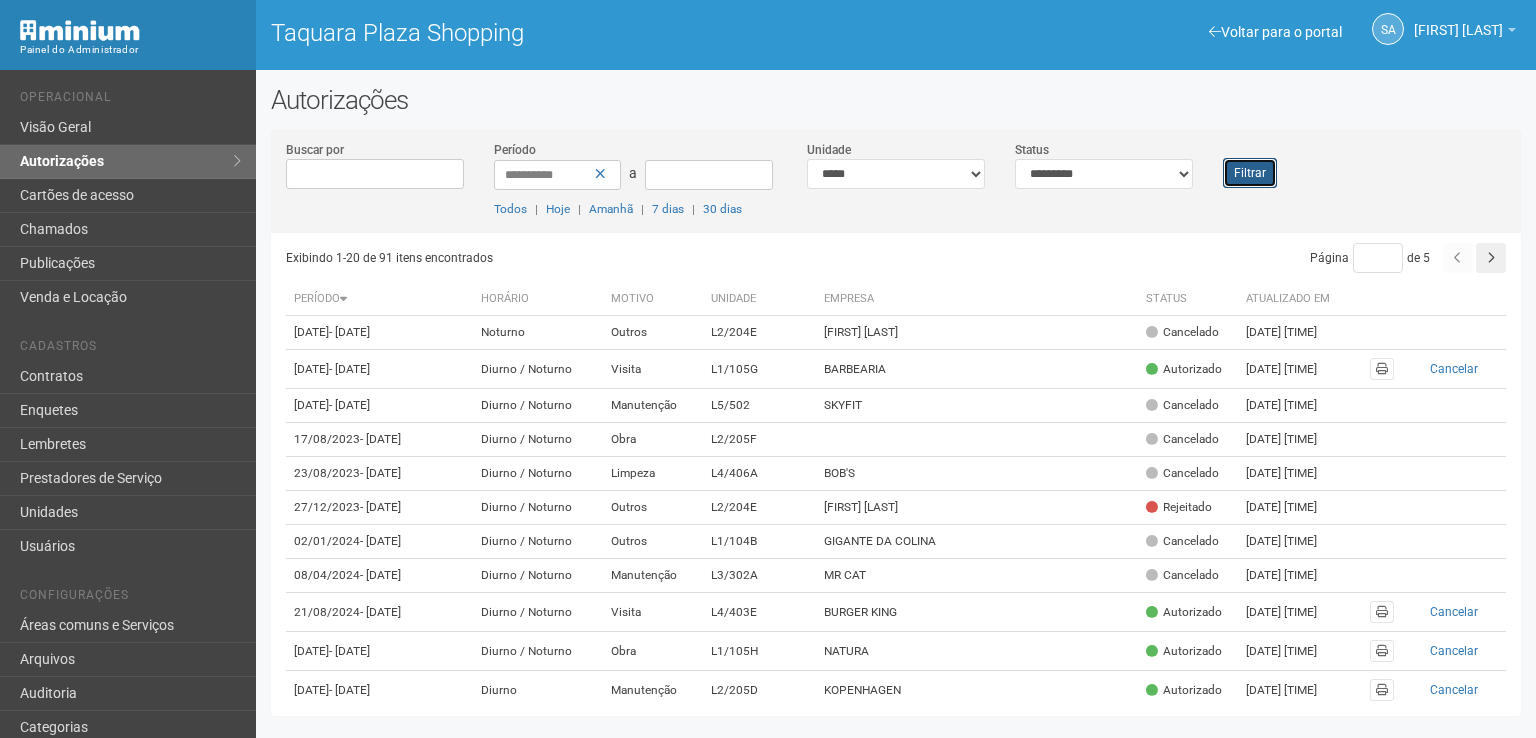 click on "Filtrar" at bounding box center (1250, 173) 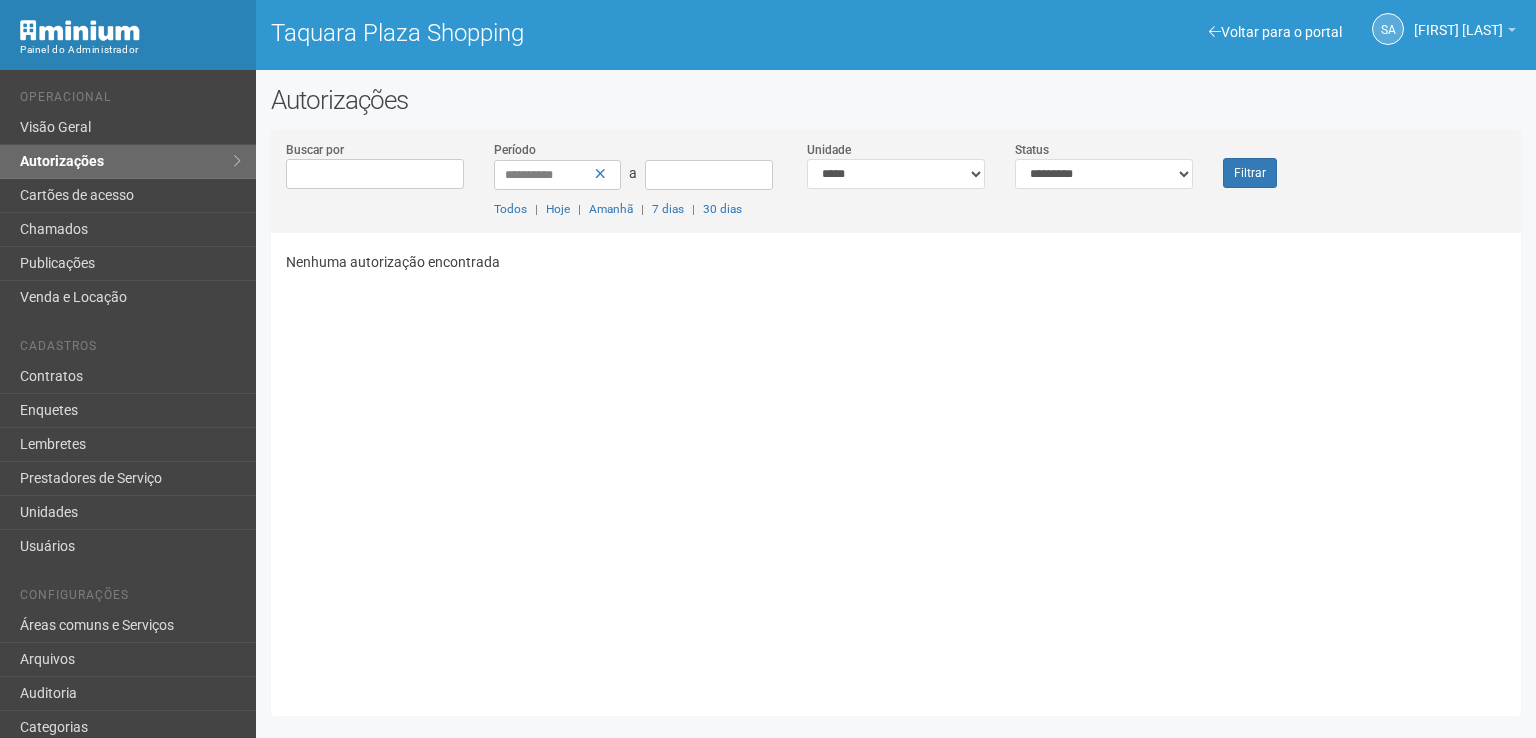 scroll, scrollTop: 0, scrollLeft: 0, axis: both 